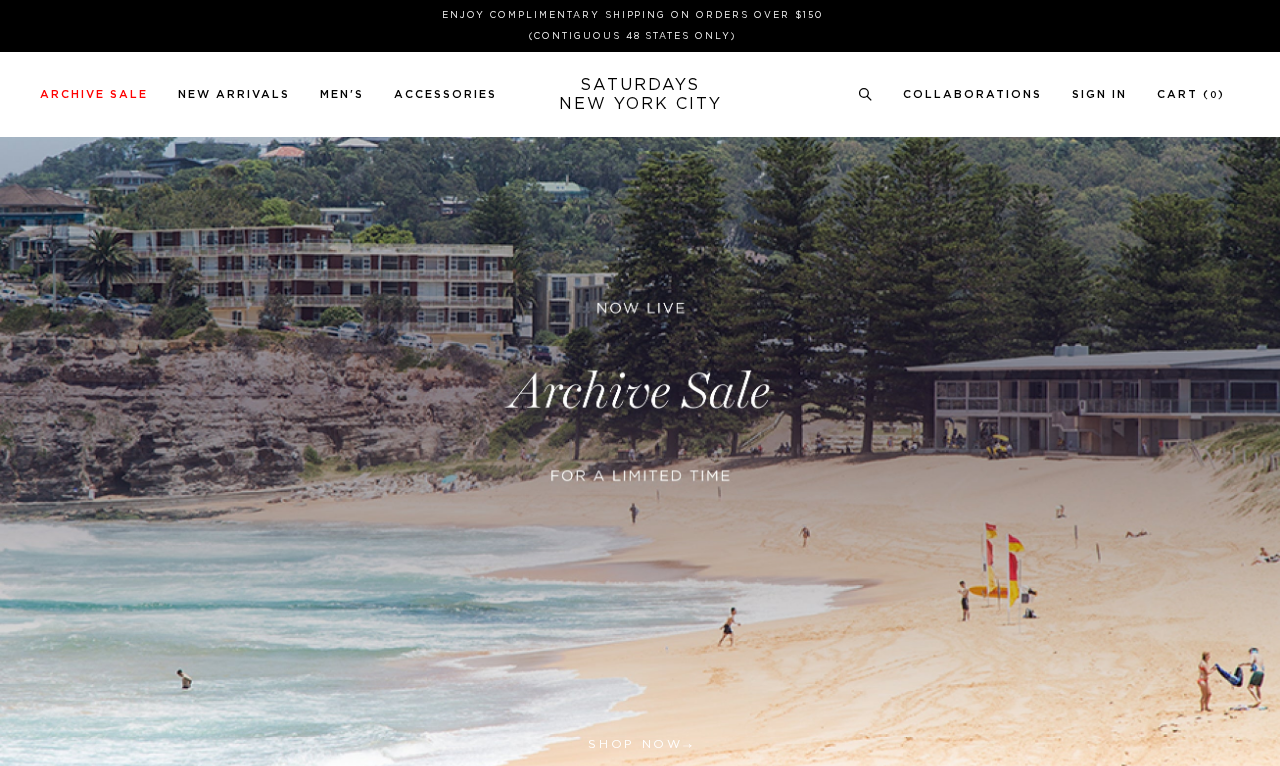 scroll, scrollTop: 0, scrollLeft: 0, axis: both 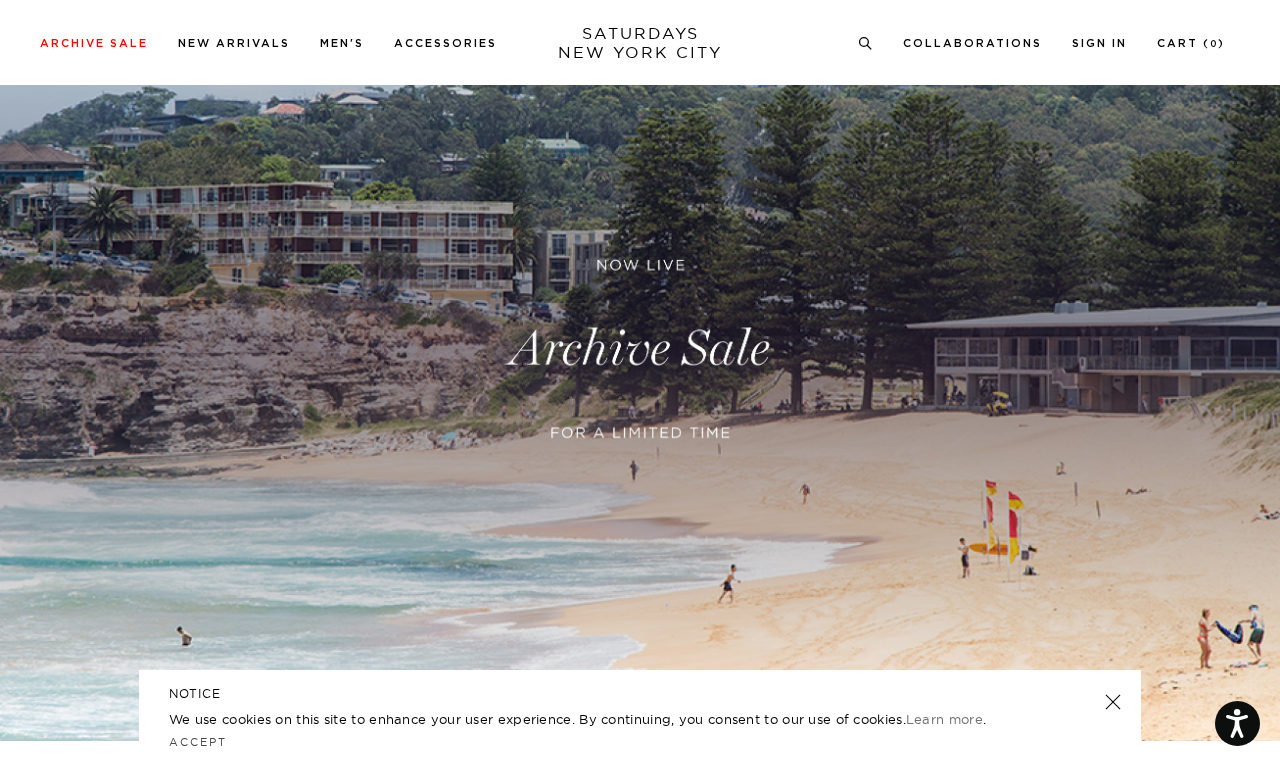 click at bounding box center (640, 349) 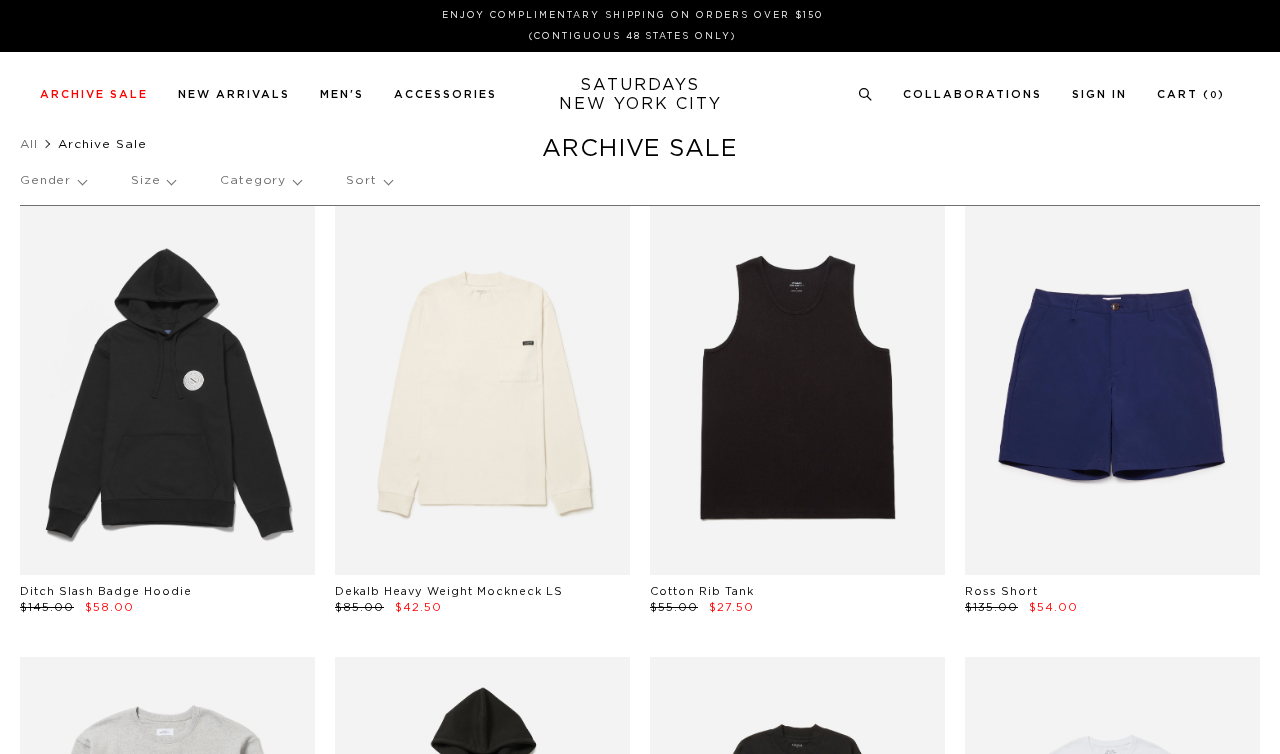 scroll, scrollTop: 0, scrollLeft: 0, axis: both 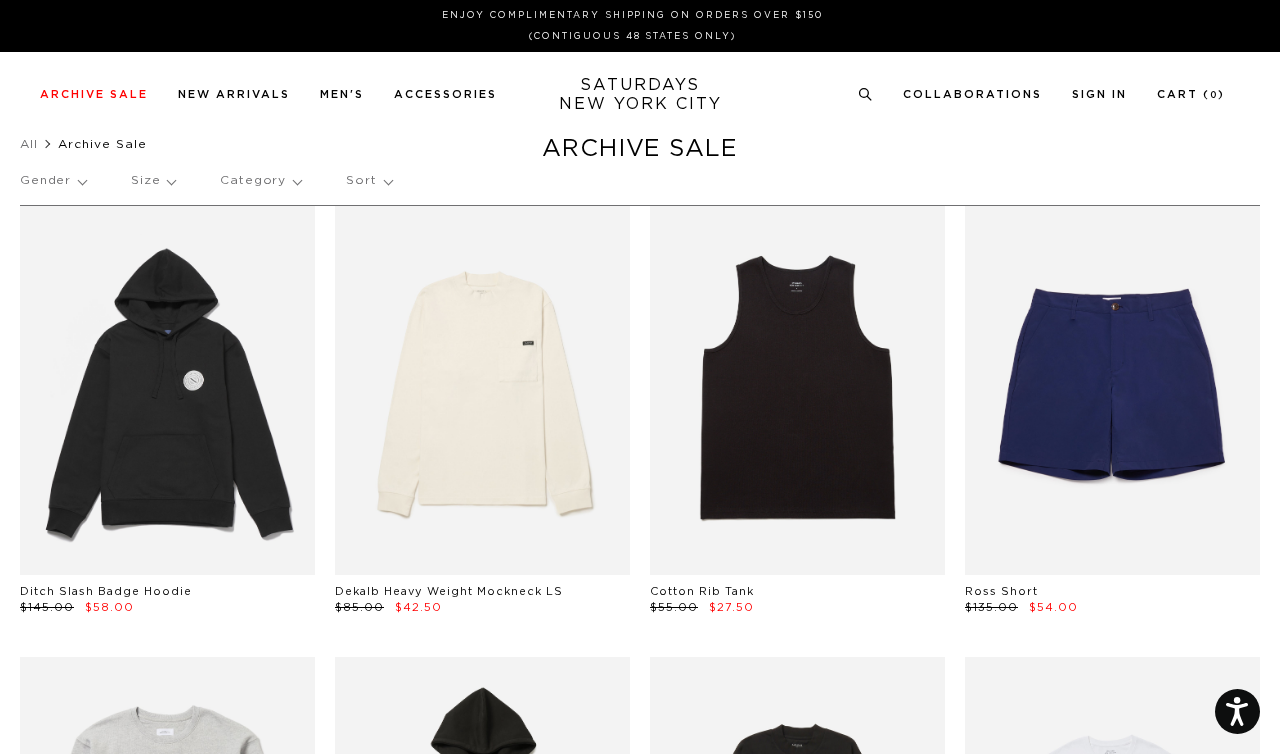 click on "Category" at bounding box center [260, 181] 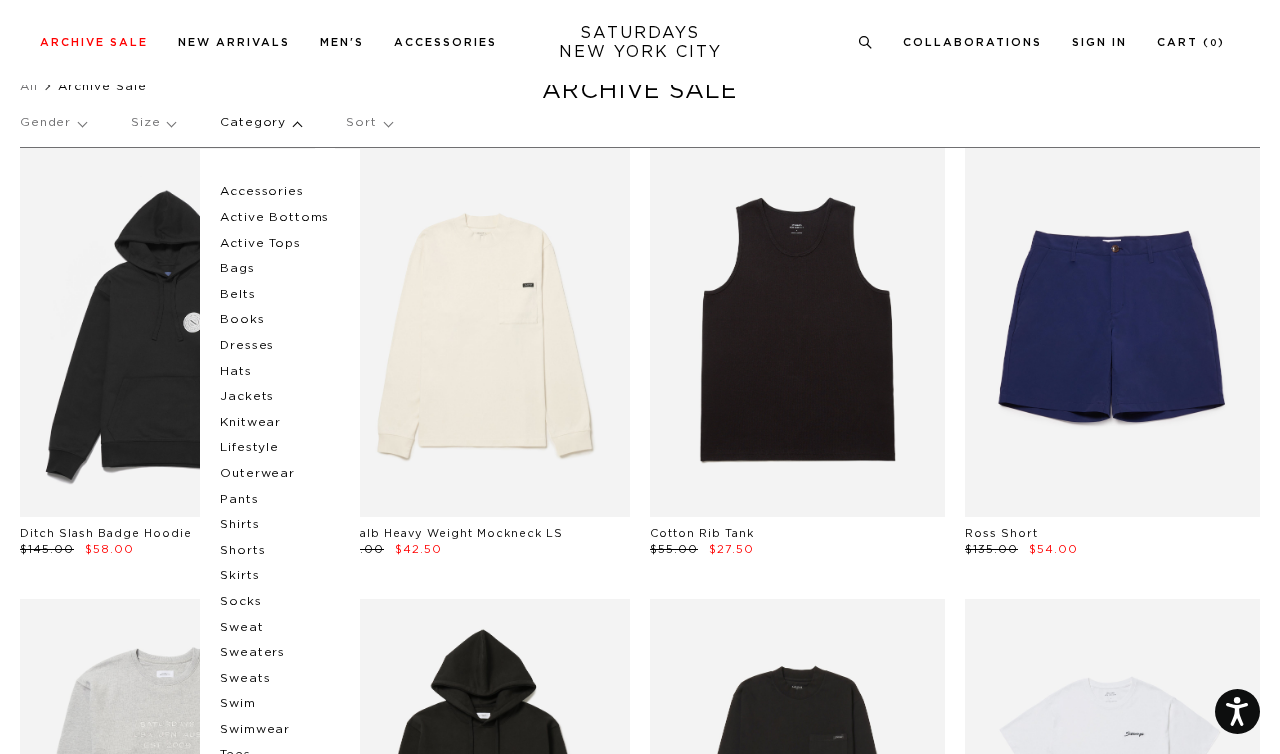 scroll, scrollTop: 52, scrollLeft: 0, axis: vertical 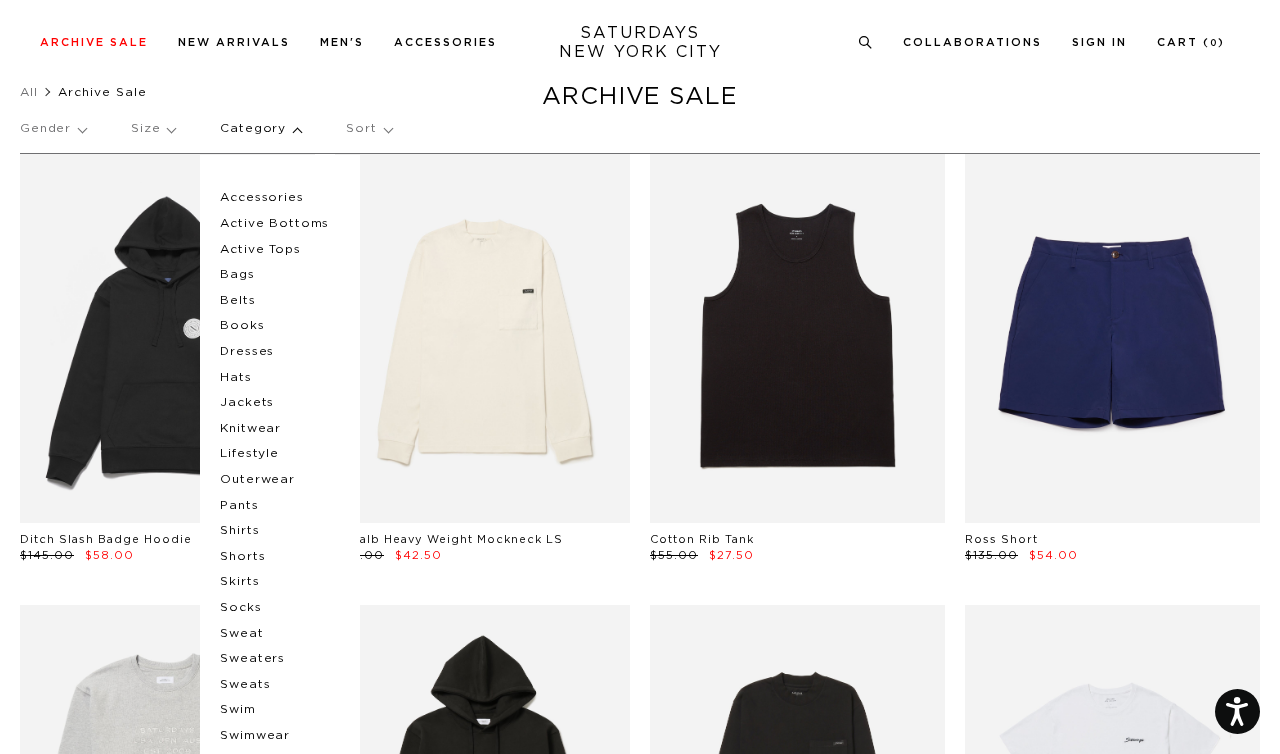 click on "Hats" at bounding box center (280, 378) 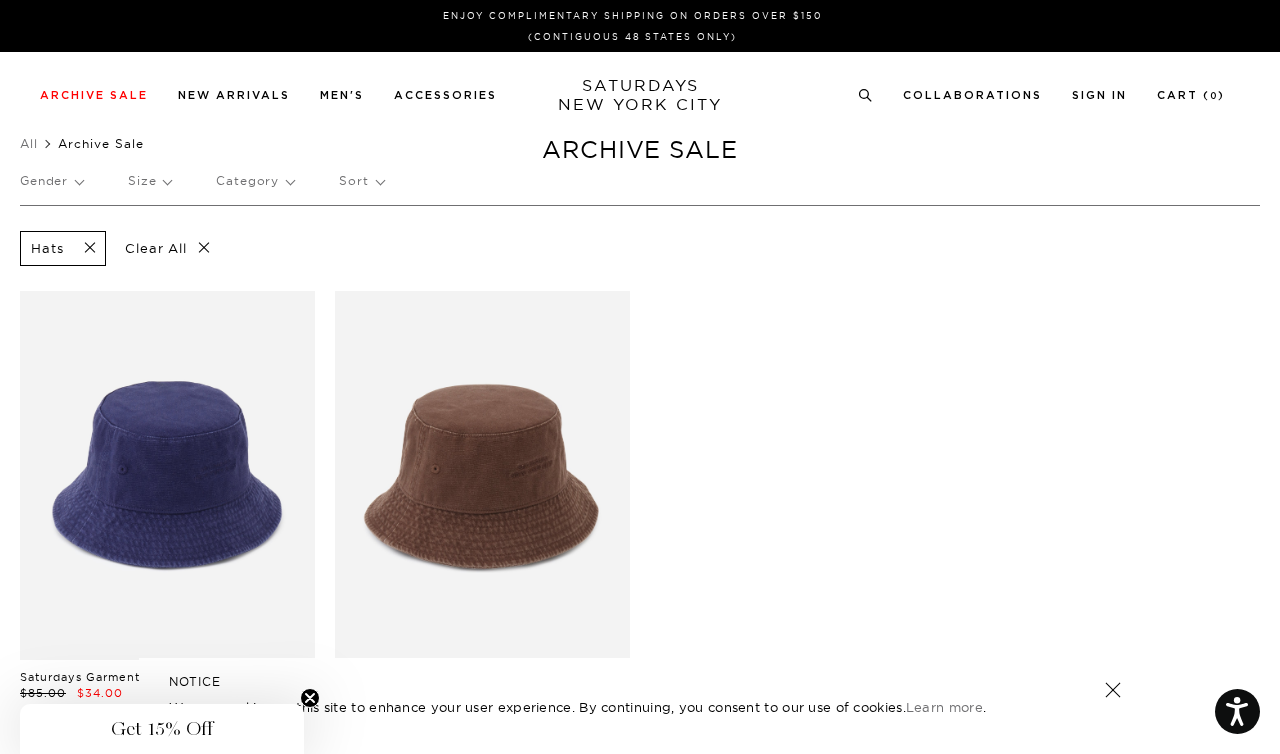 scroll, scrollTop: 0, scrollLeft: 0, axis: both 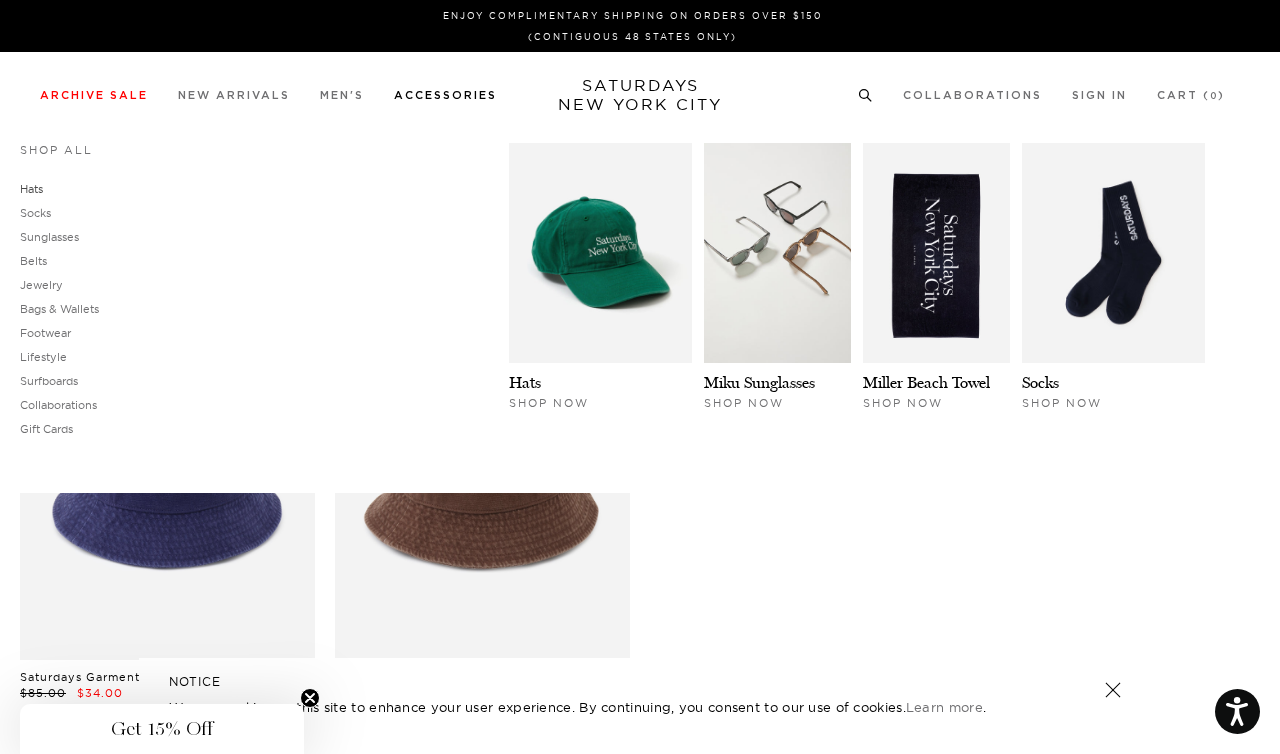 click on "Hats" at bounding box center (31, 189) 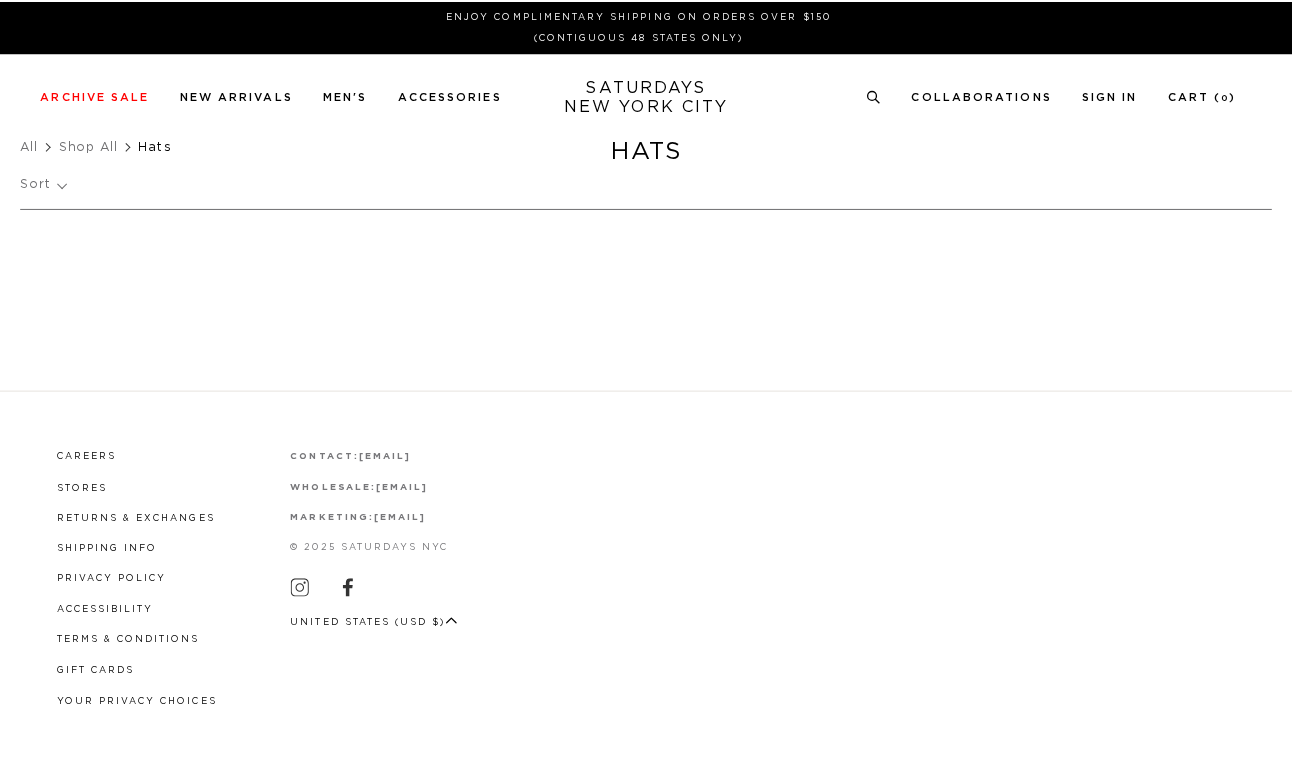 scroll, scrollTop: 0, scrollLeft: 0, axis: both 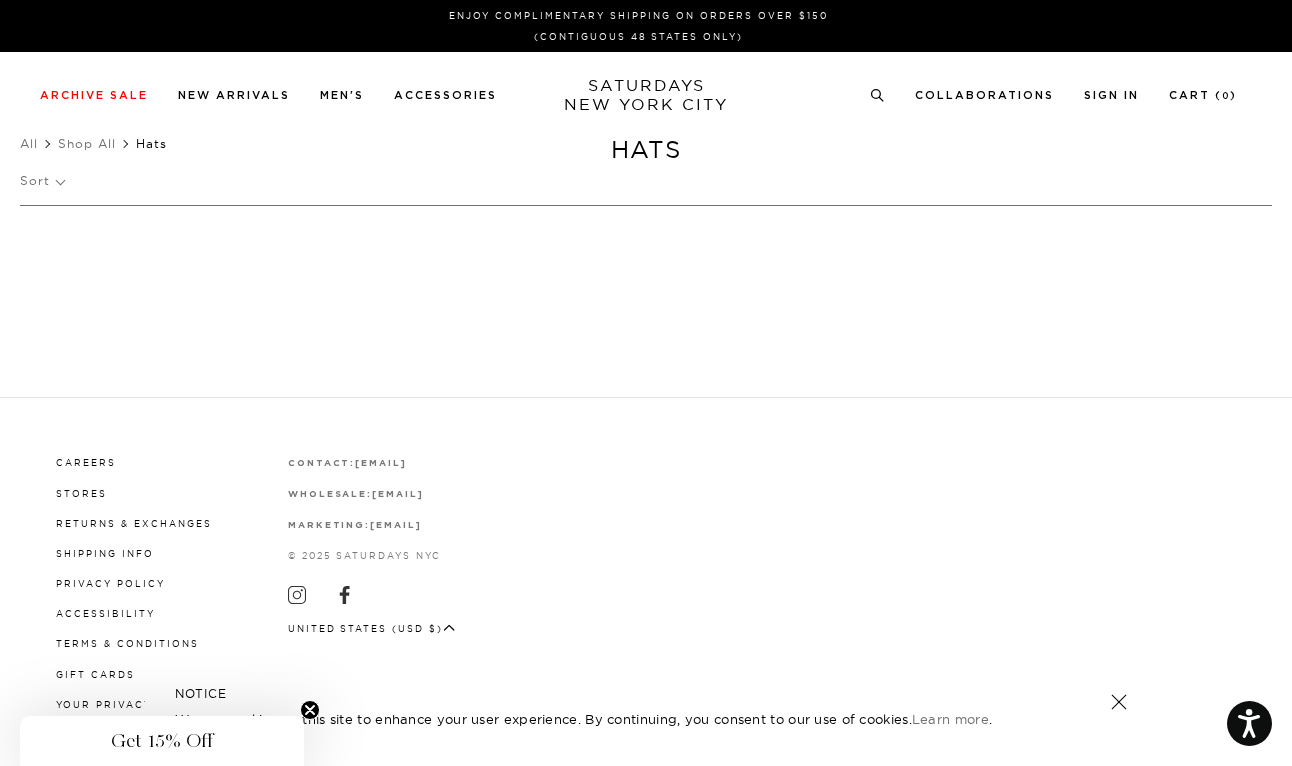 click on "SATURDAYS   NEW YORK CITY" at bounding box center (646, 95) 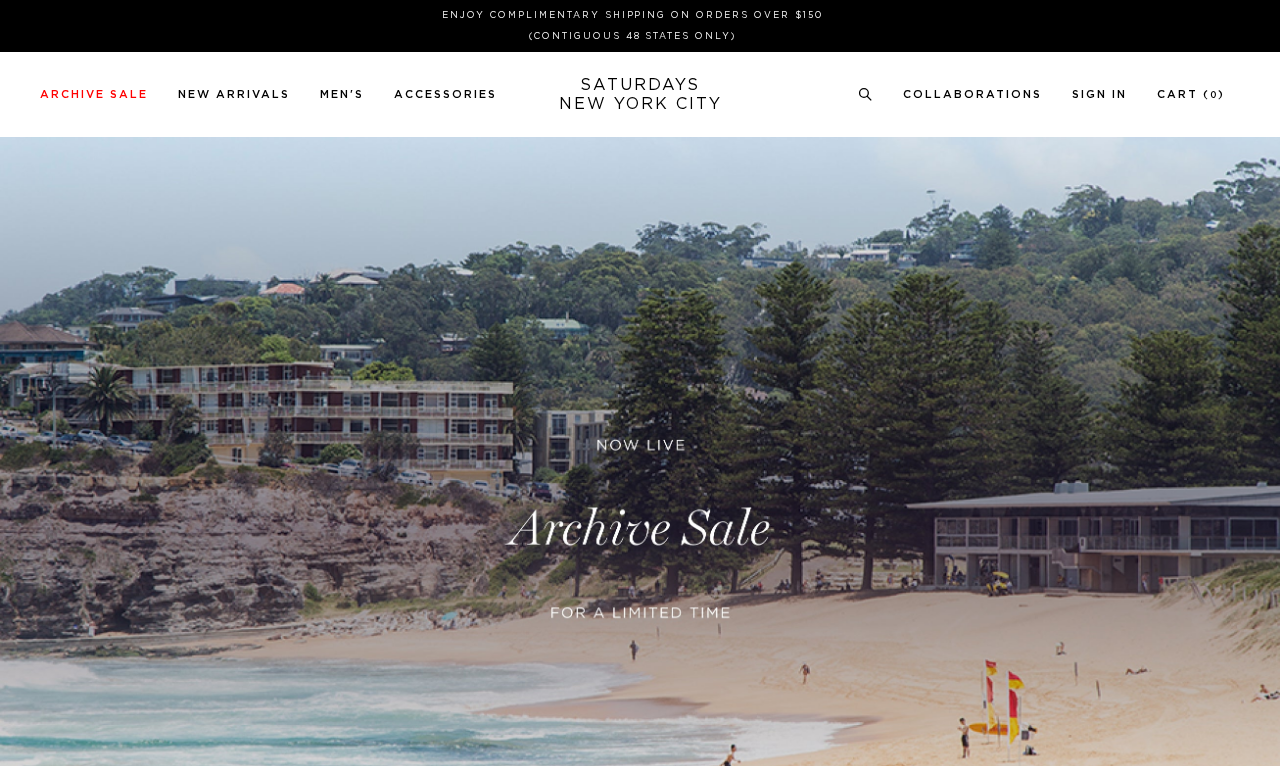 scroll, scrollTop: 0, scrollLeft: 0, axis: both 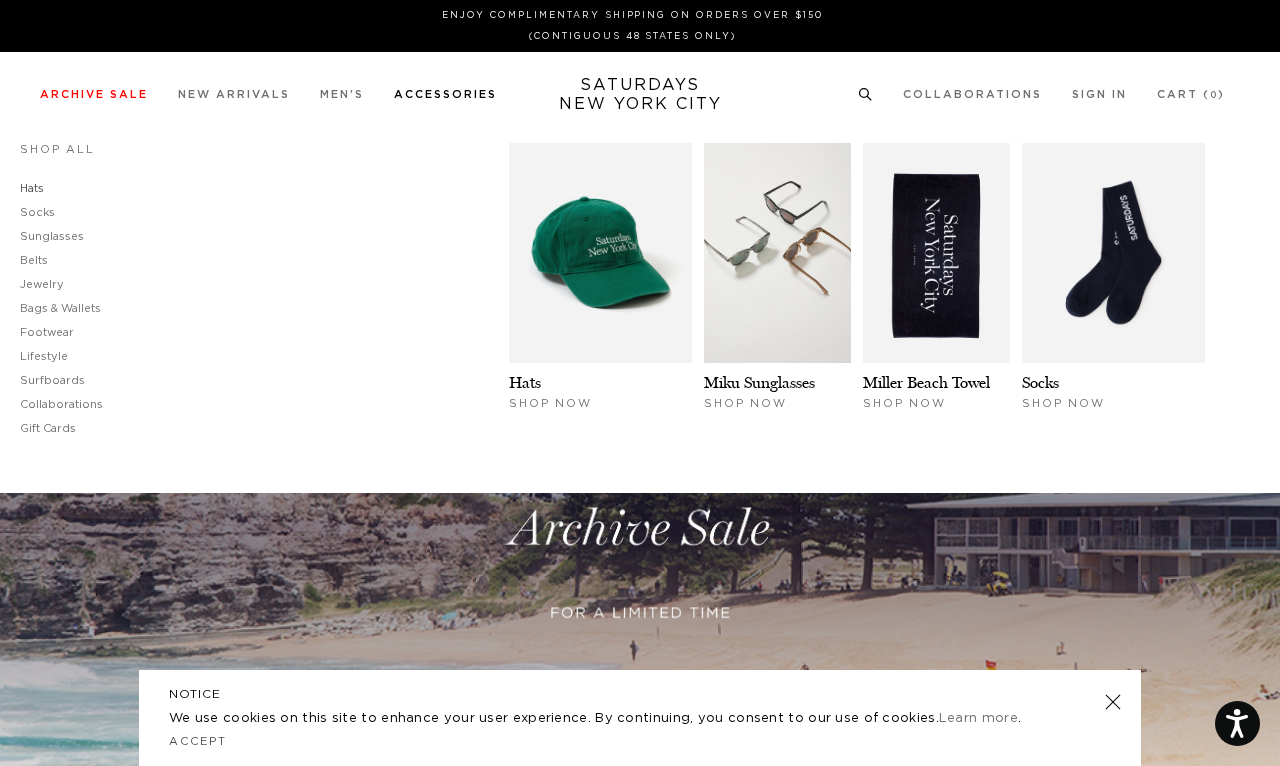 click on "Hats" at bounding box center [32, 188] 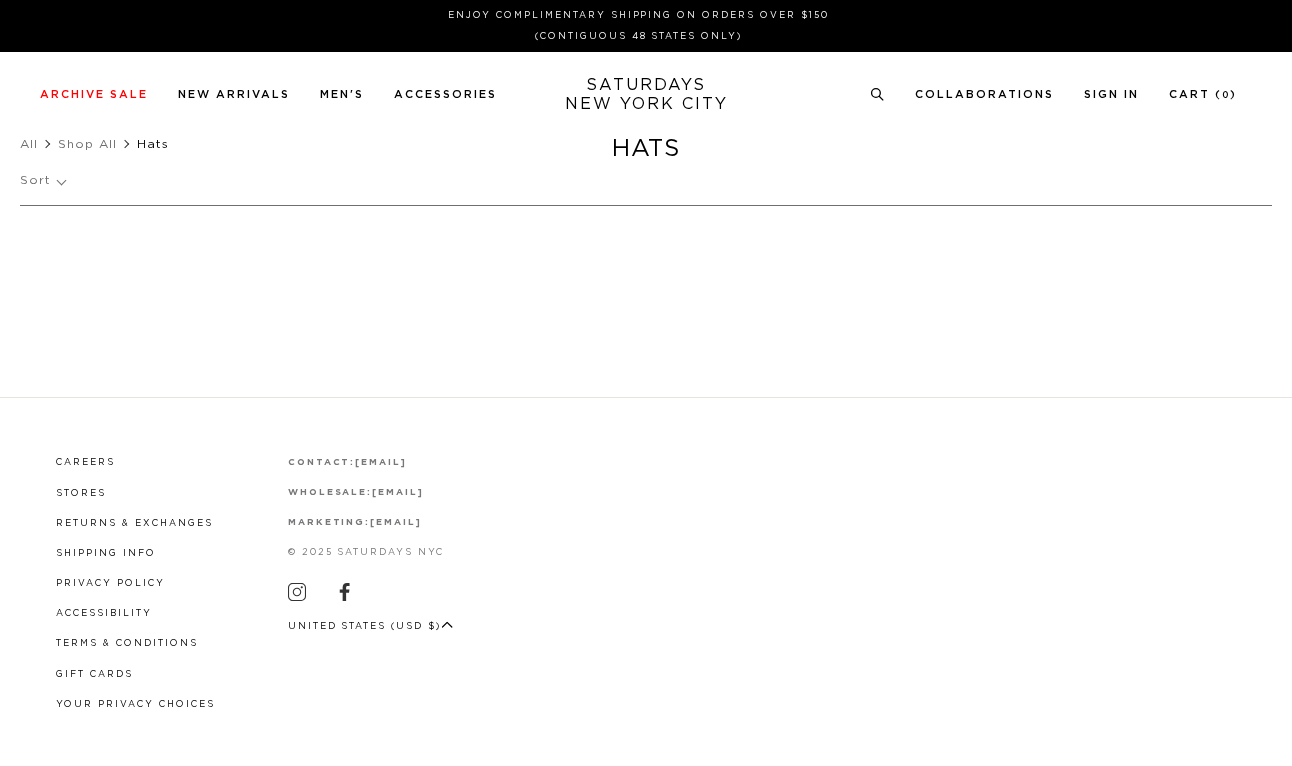 scroll, scrollTop: 0, scrollLeft: 0, axis: both 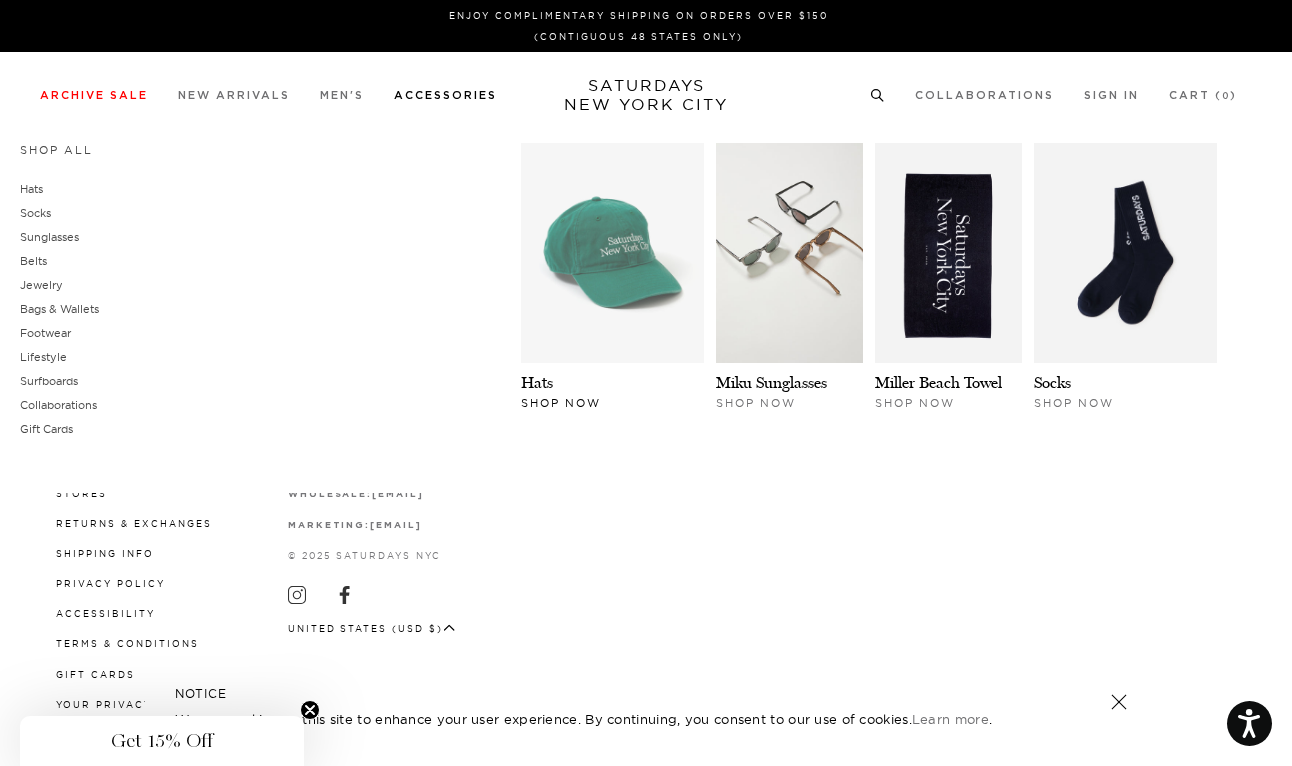 click at bounding box center [612, 253] 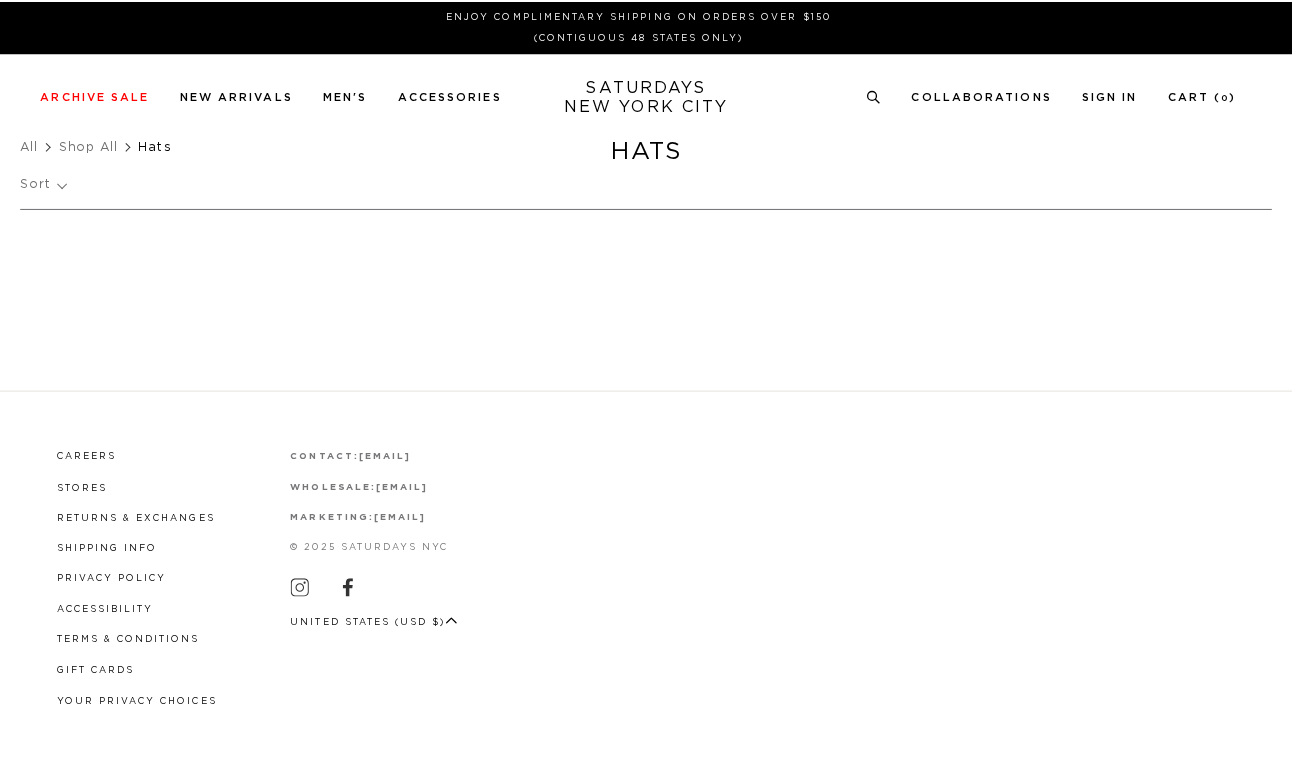 scroll, scrollTop: 0, scrollLeft: 0, axis: both 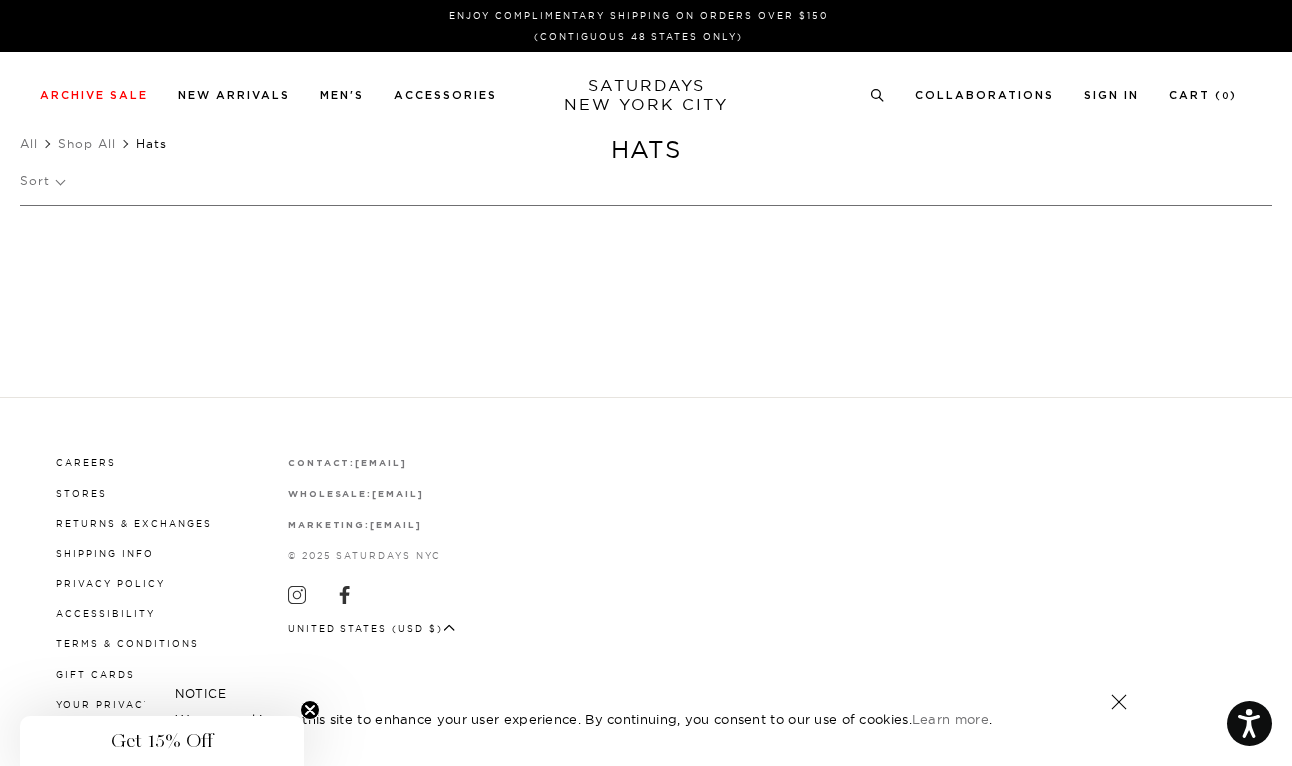 click 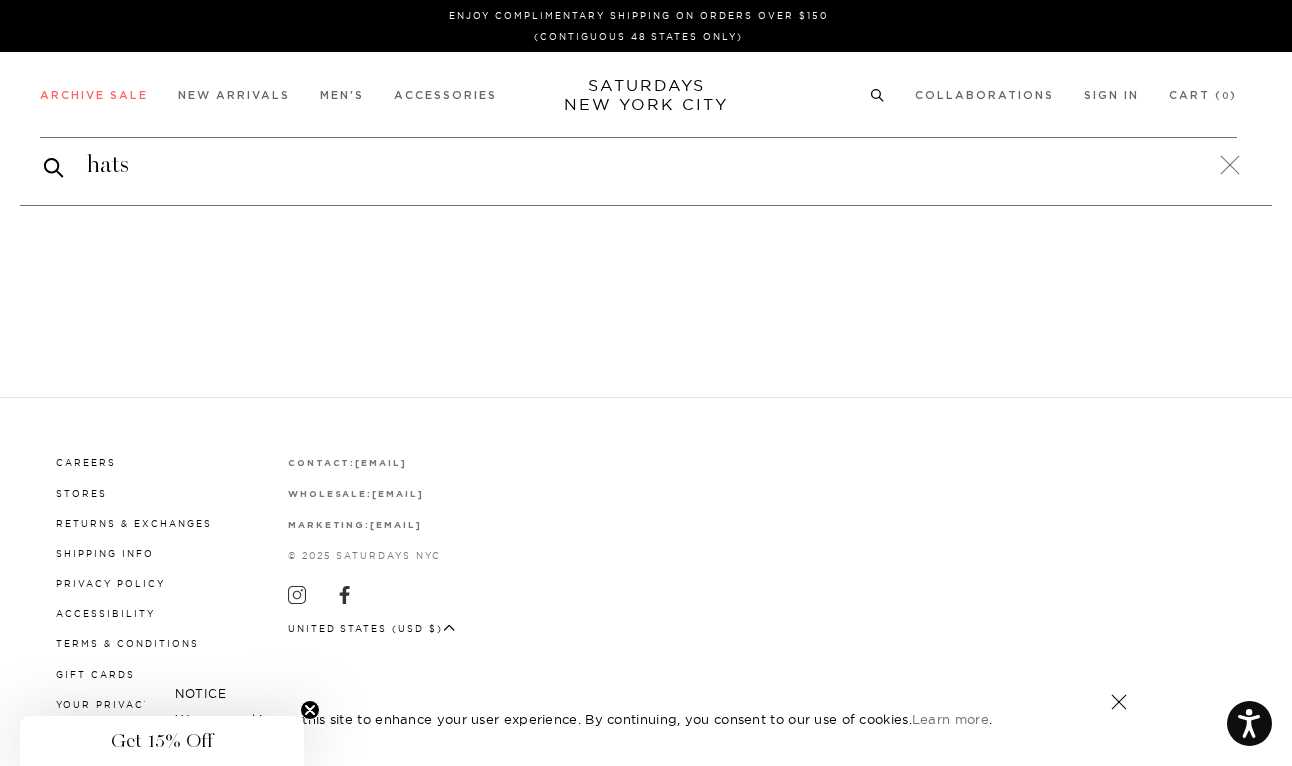 type on "hats" 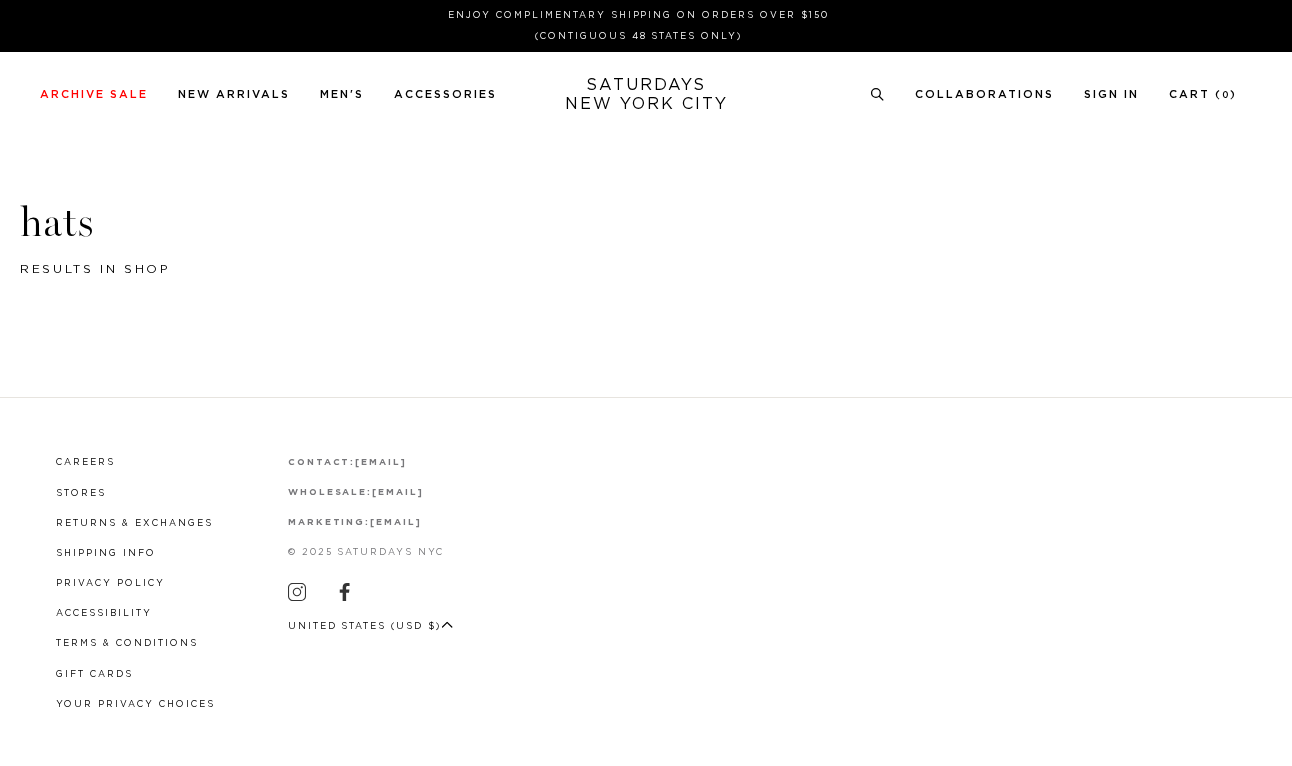 scroll, scrollTop: 0, scrollLeft: 0, axis: both 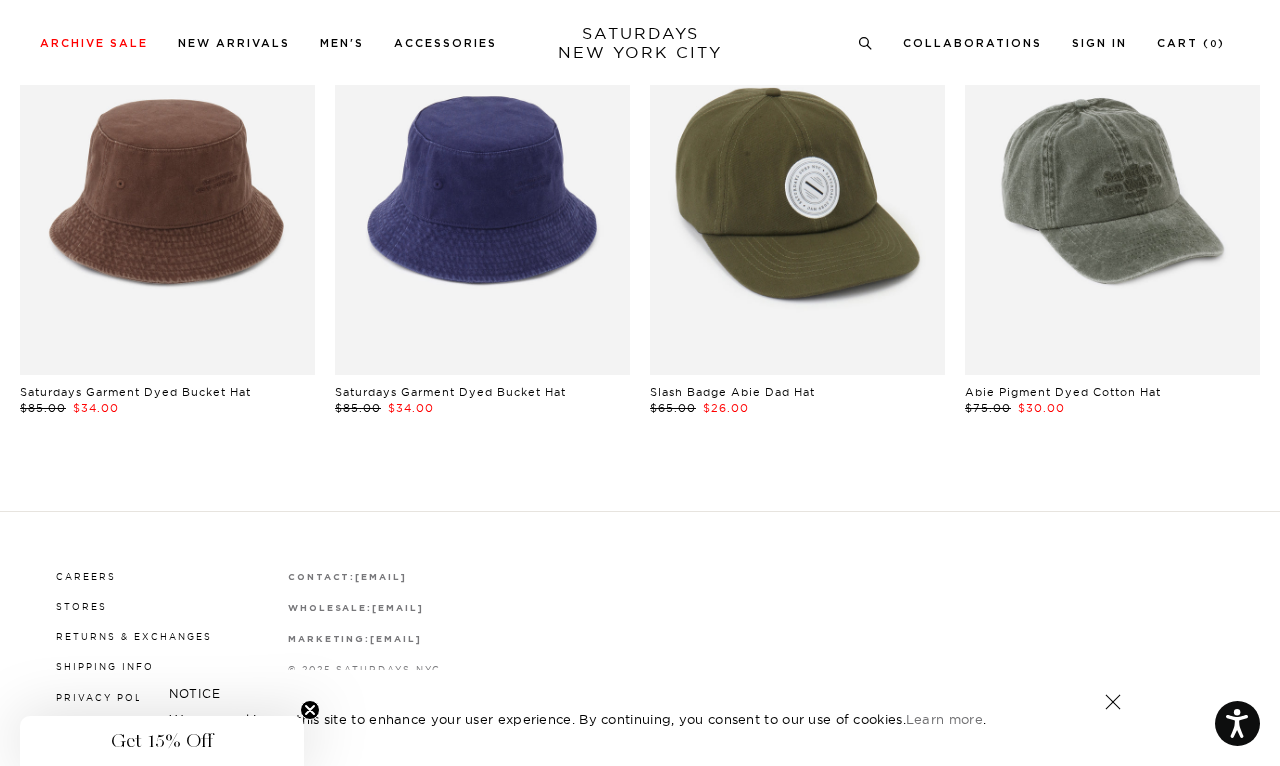 click at bounding box center (1112, 190) 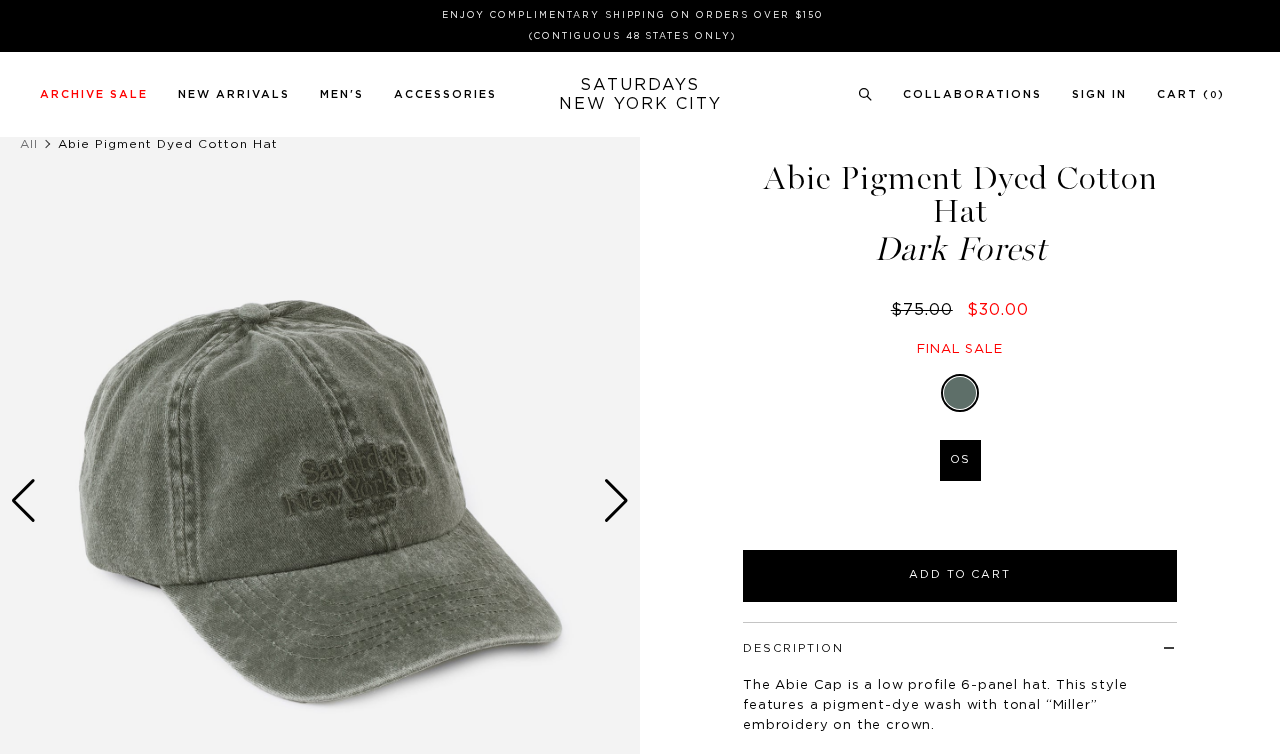 scroll, scrollTop: 0, scrollLeft: 0, axis: both 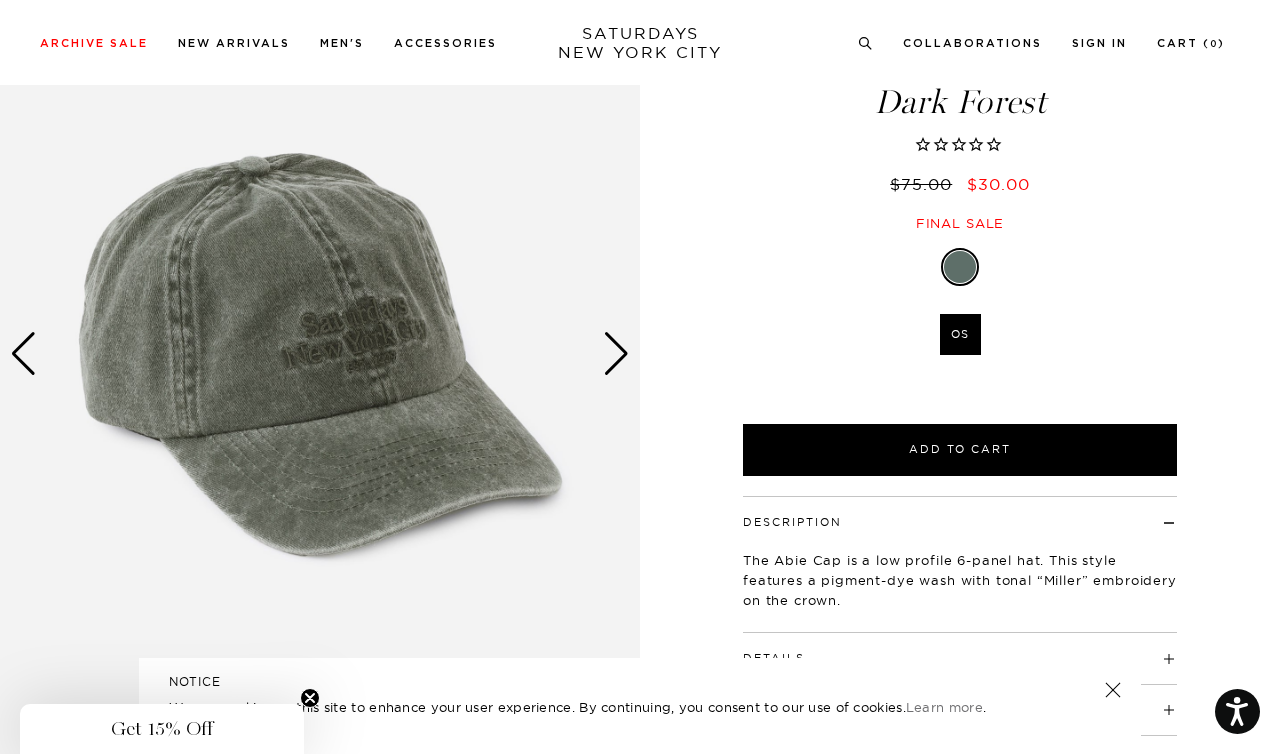 click at bounding box center [616, 354] 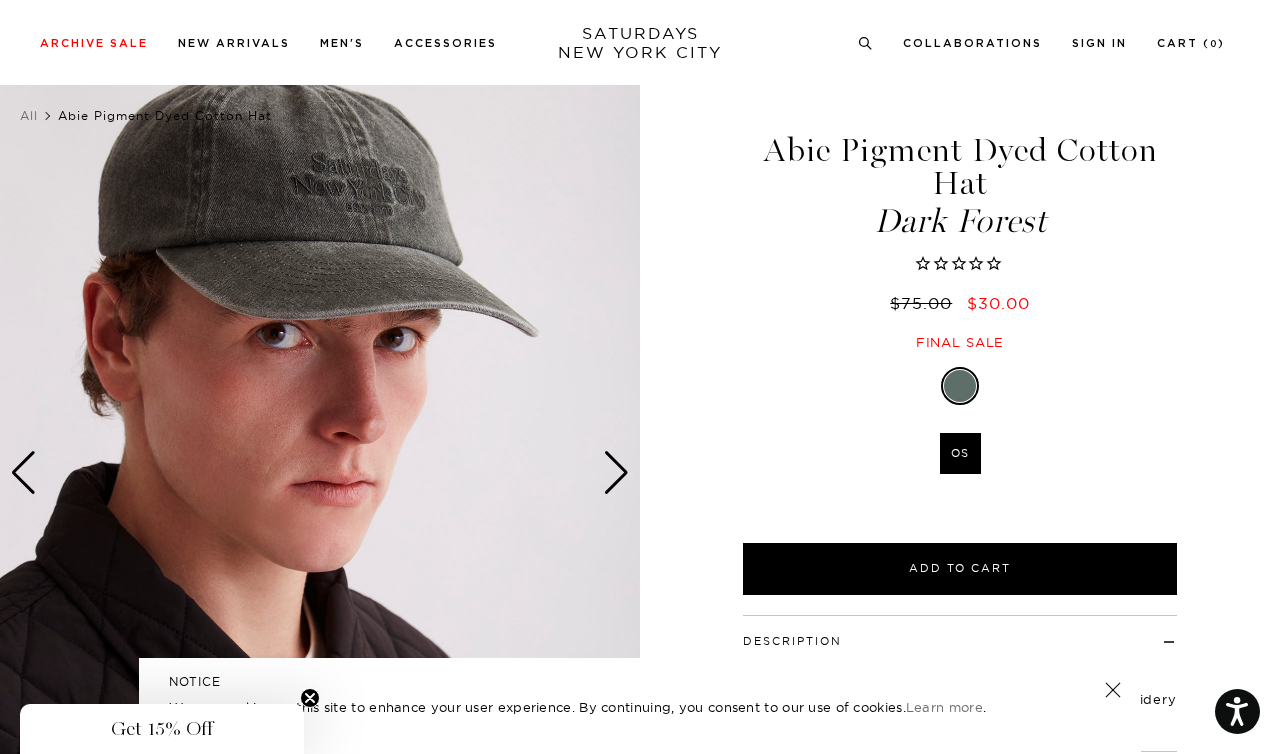scroll, scrollTop: 0, scrollLeft: 0, axis: both 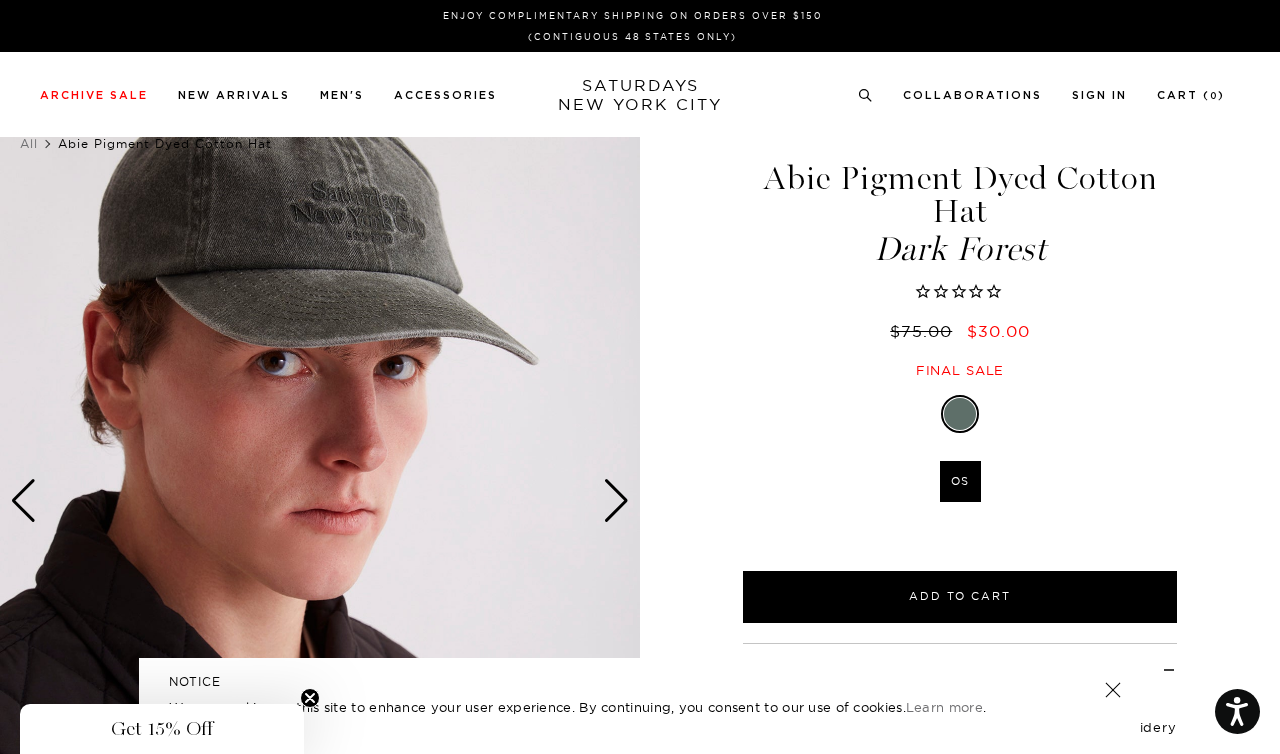 click at bounding box center [616, 501] 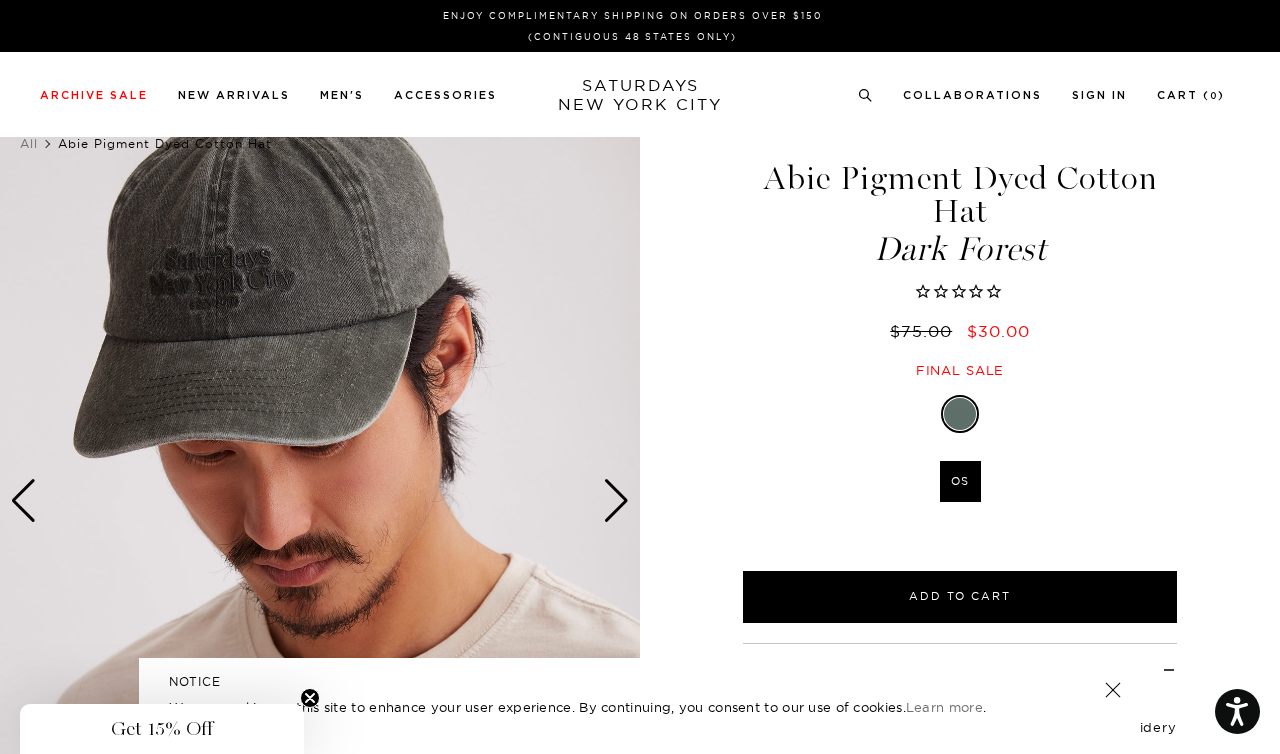 click at bounding box center [616, 501] 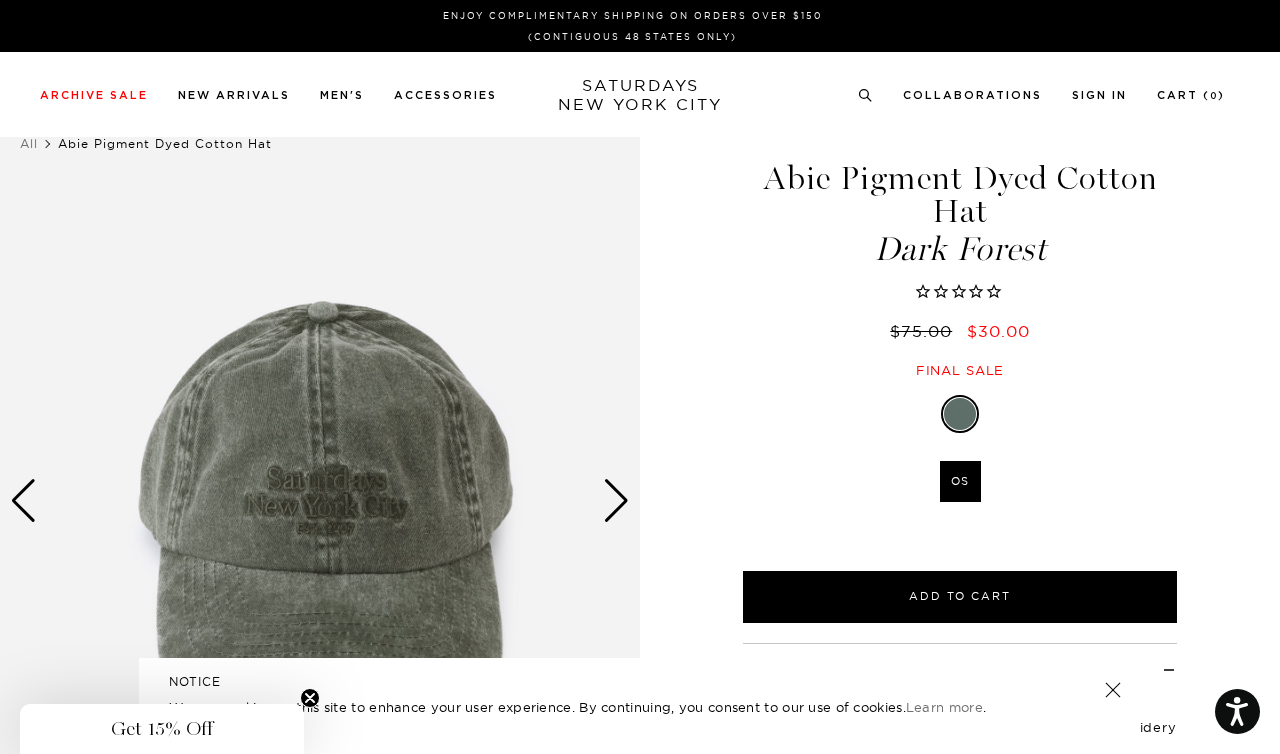 click at bounding box center (616, 501) 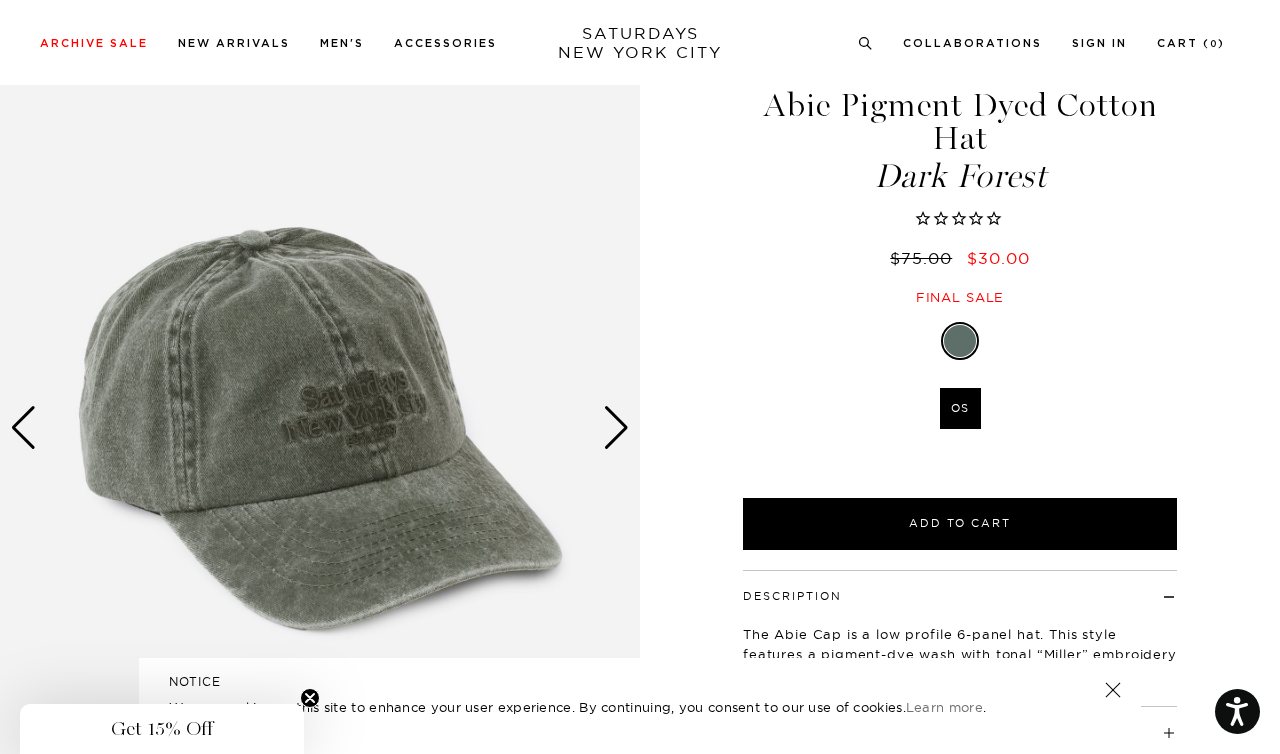 scroll, scrollTop: 80, scrollLeft: 2, axis: both 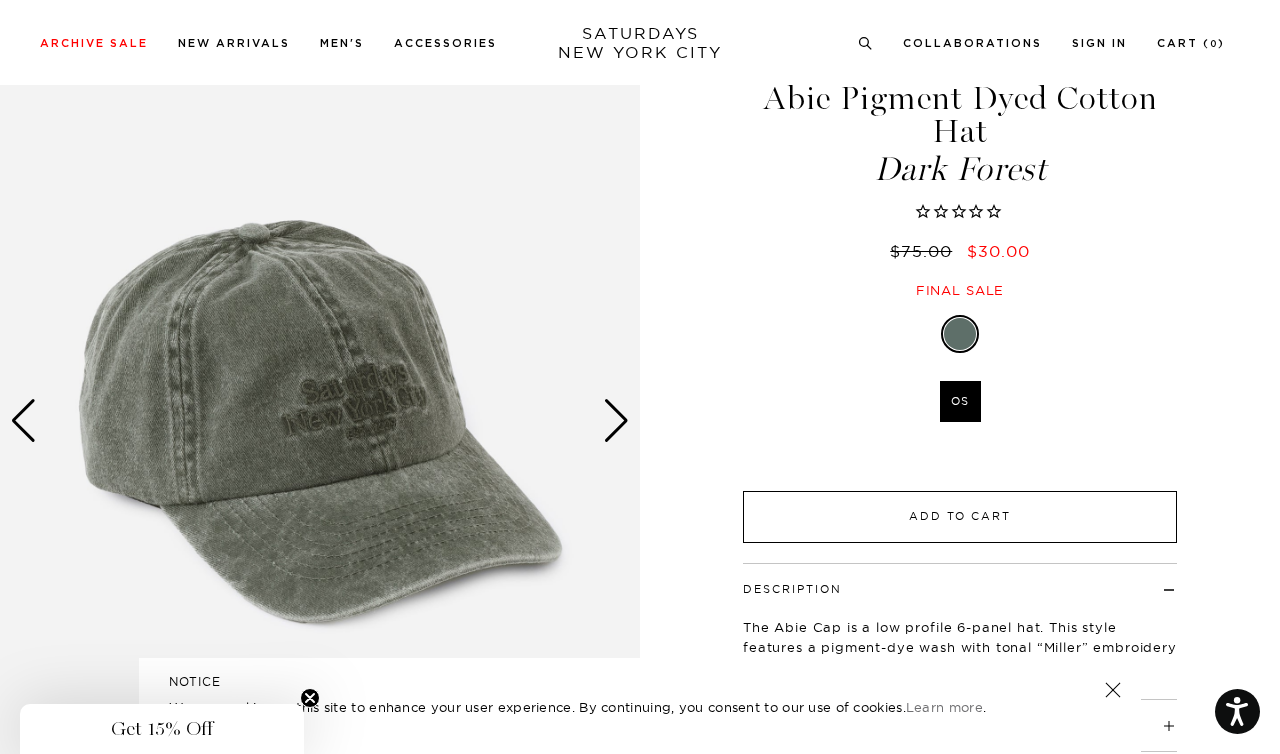 click on "Add to Cart" at bounding box center (960, 517) 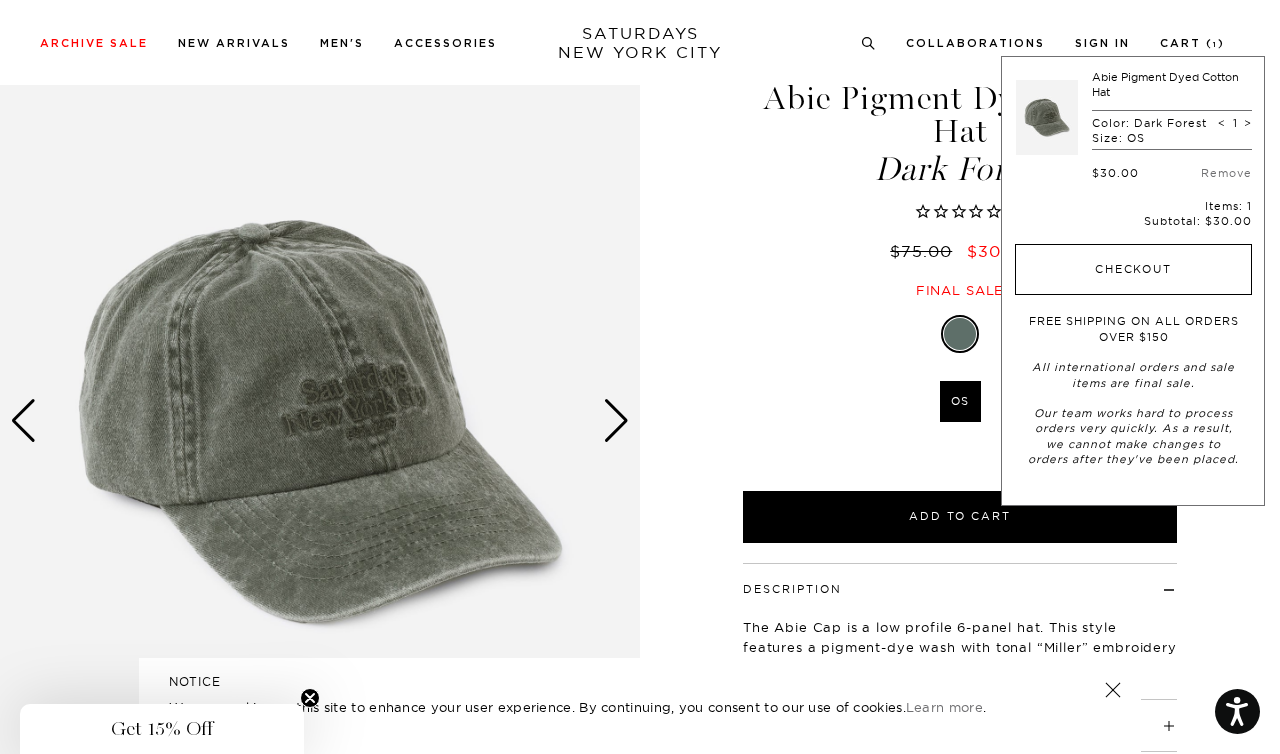 click on "Checkout" at bounding box center [1133, 270] 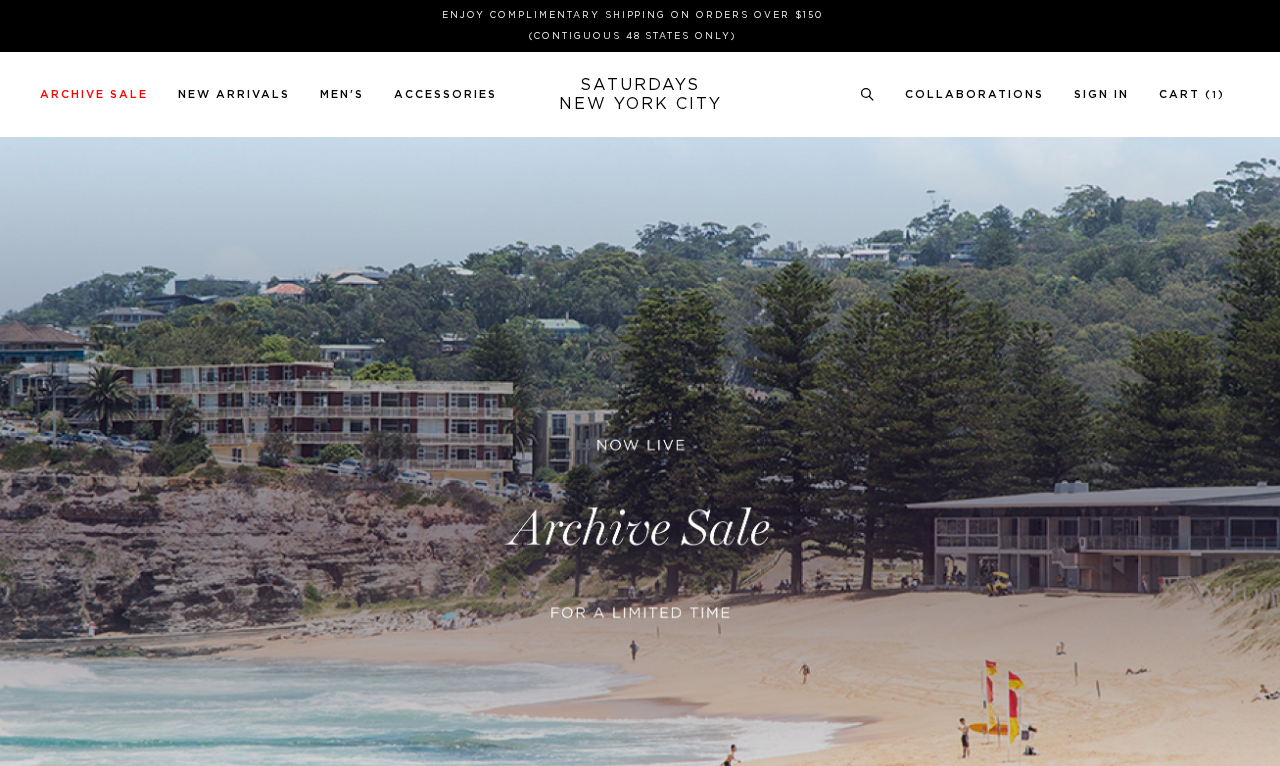 scroll, scrollTop: 0, scrollLeft: 0, axis: both 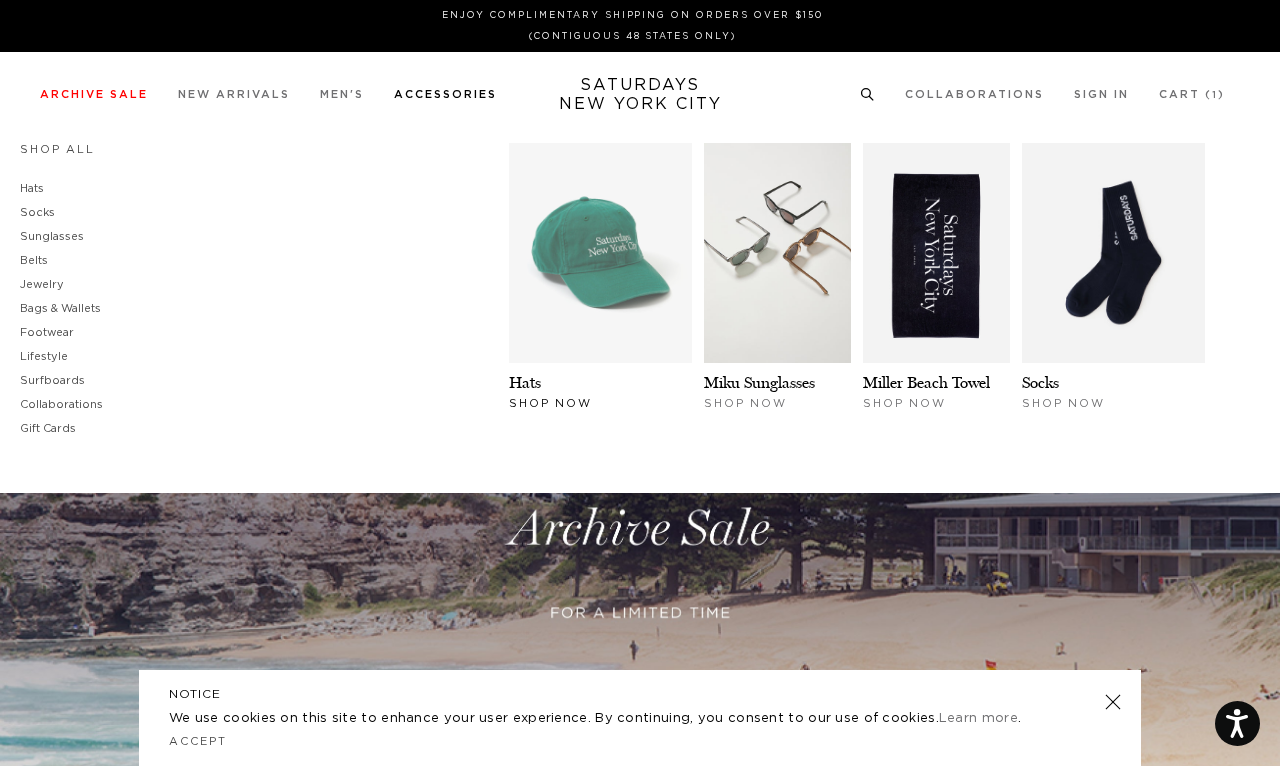 click at bounding box center [600, 253] 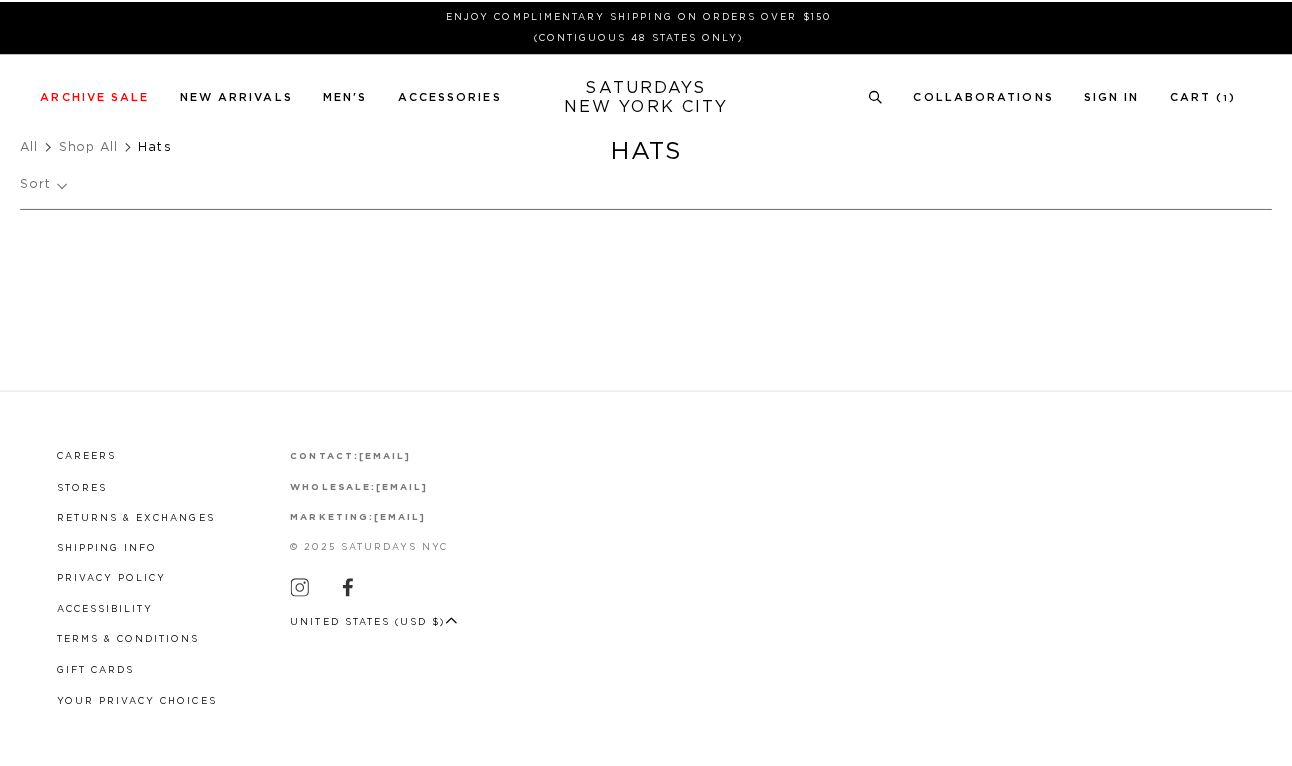 scroll, scrollTop: 0, scrollLeft: 0, axis: both 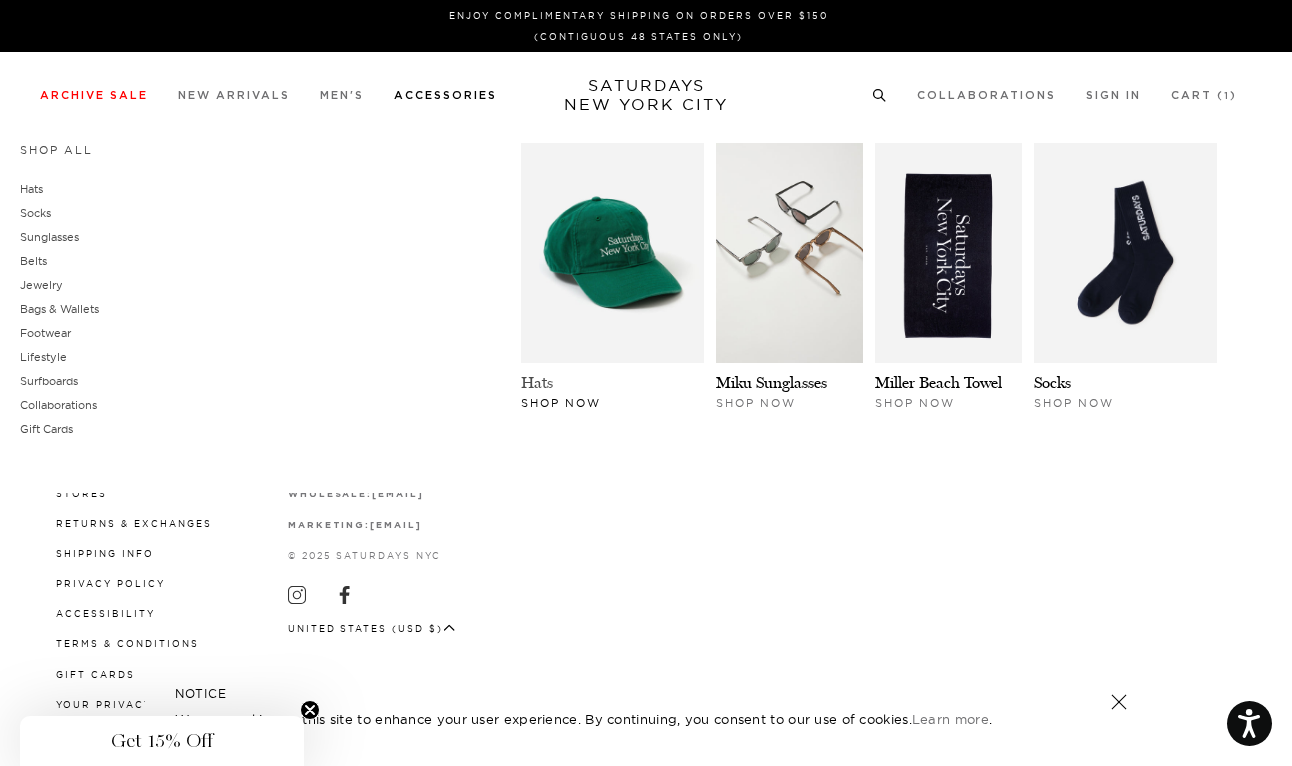 click on "Hats" at bounding box center [537, 382] 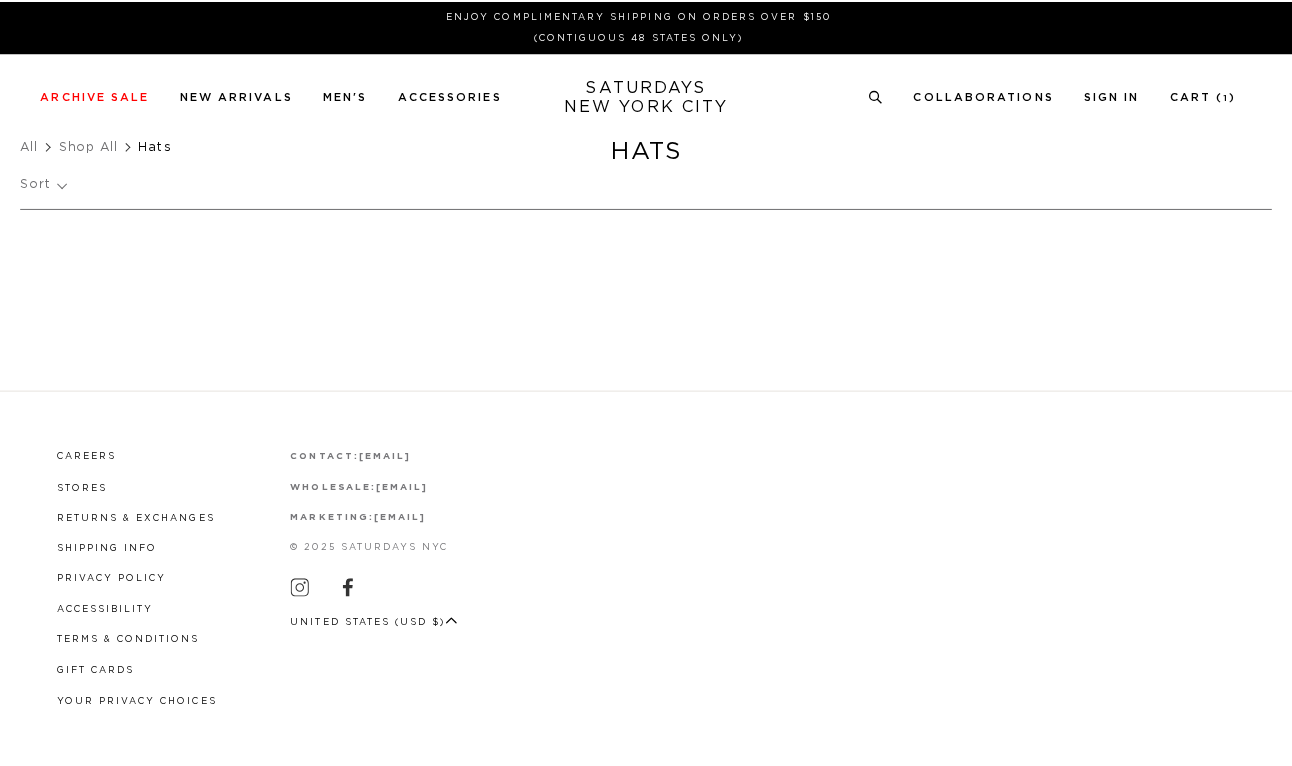 scroll, scrollTop: 0, scrollLeft: 0, axis: both 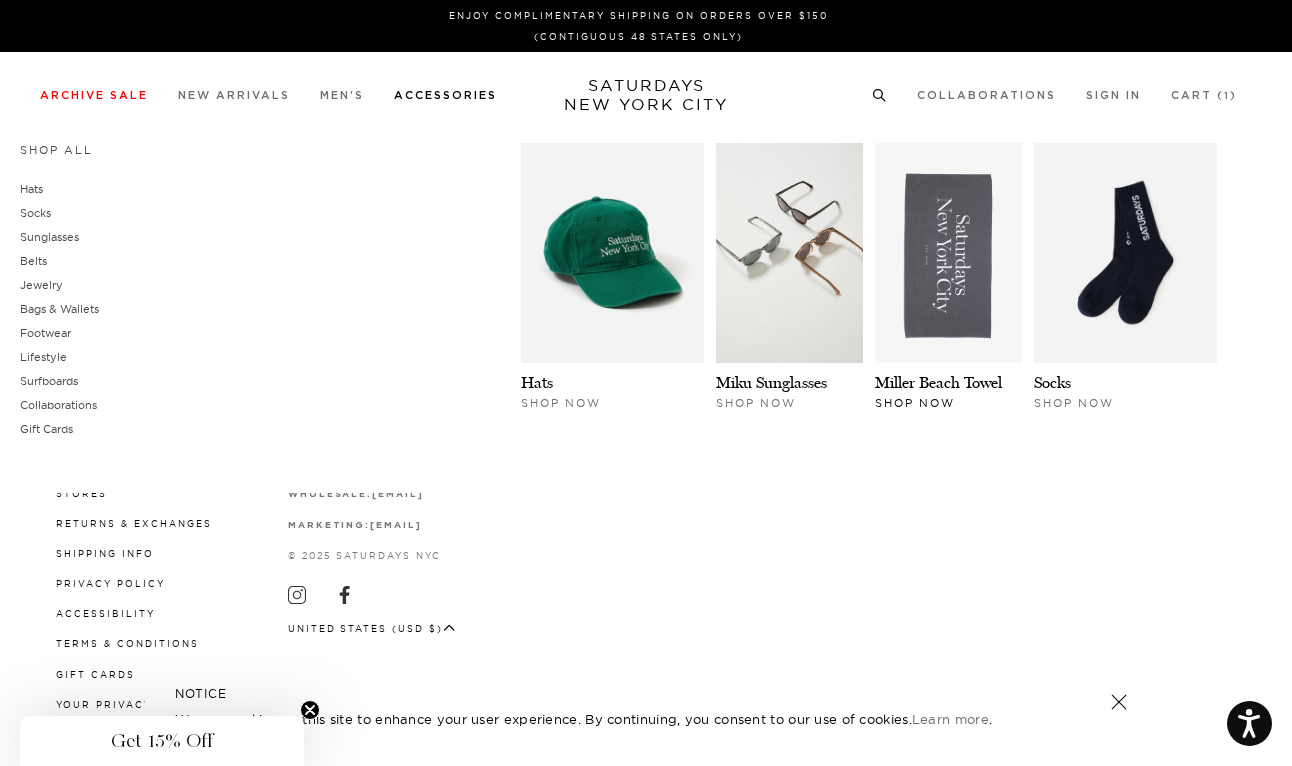 click at bounding box center [948, 253] 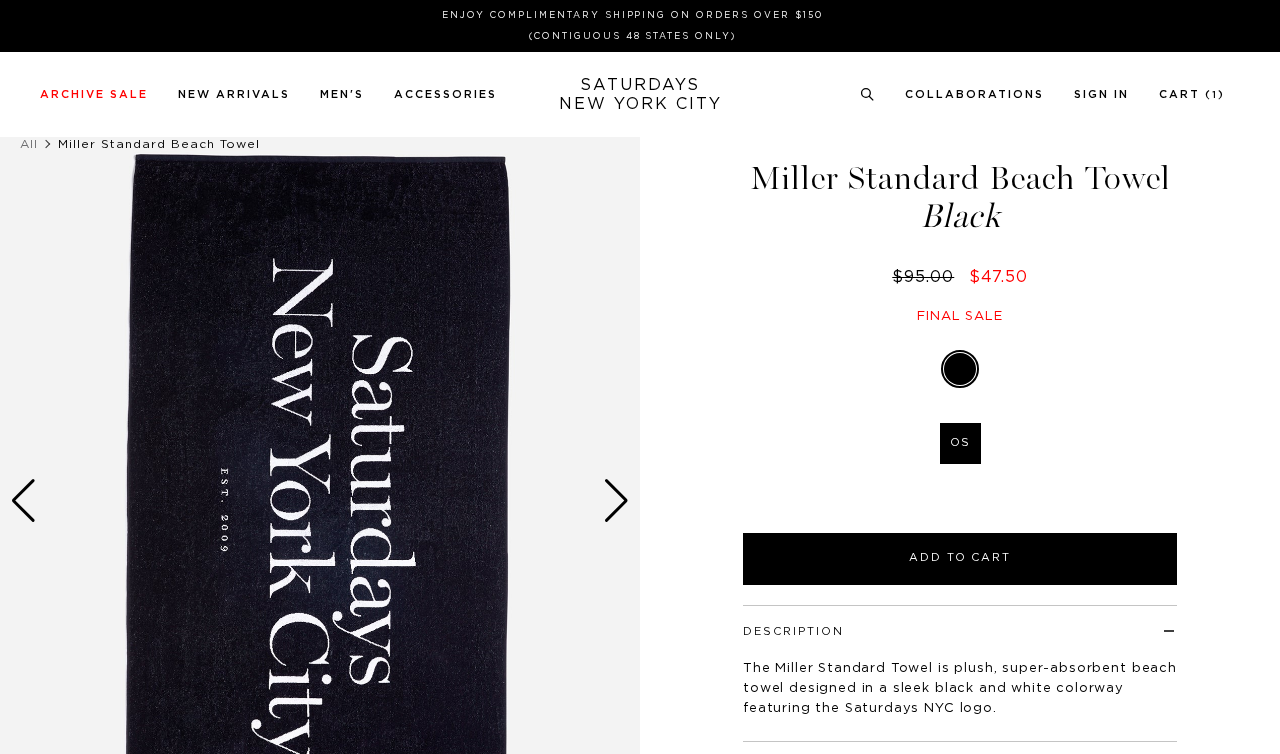 scroll, scrollTop: 0, scrollLeft: 0, axis: both 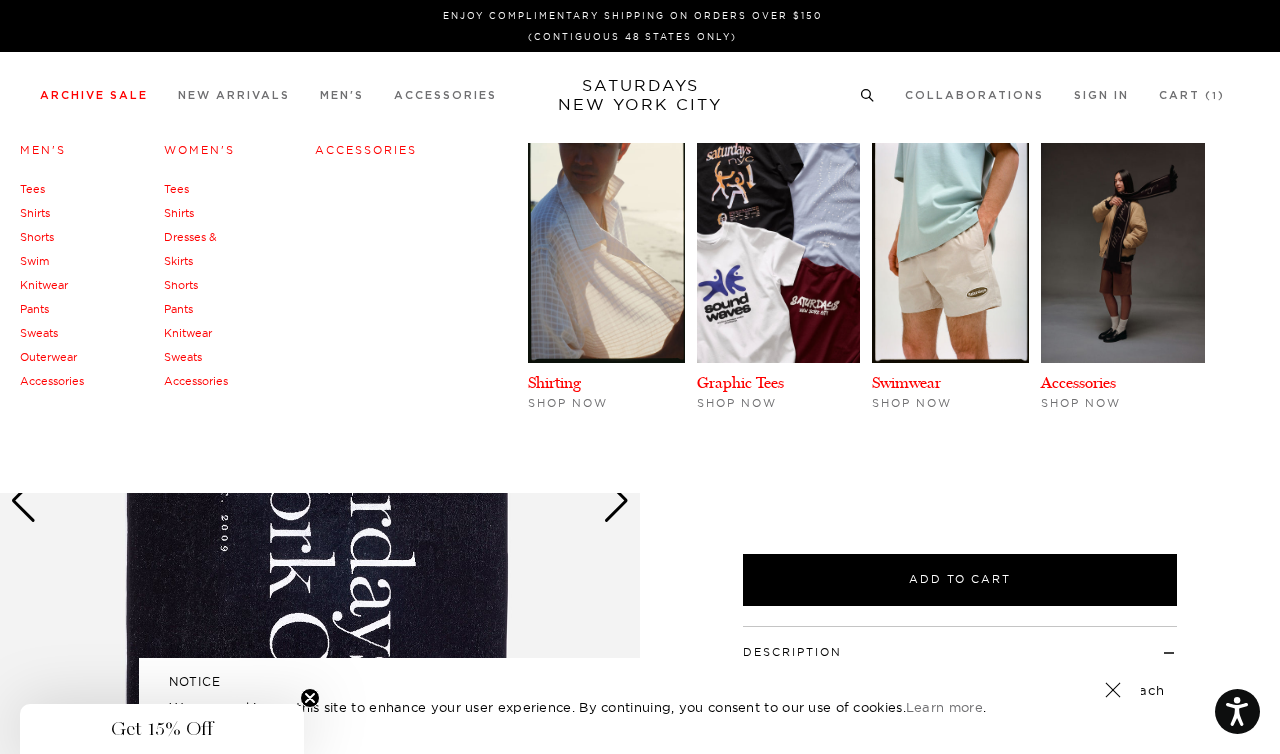 click on "Accessories" at bounding box center (52, 381) 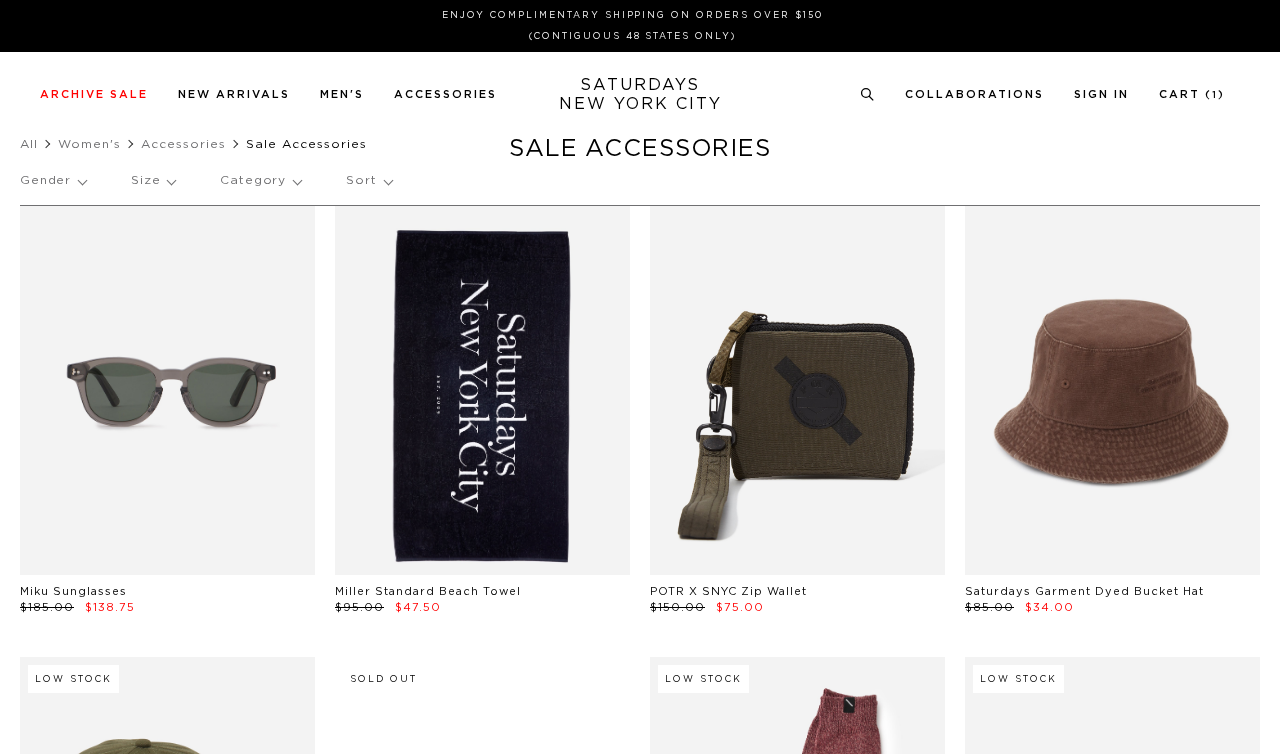scroll, scrollTop: 0, scrollLeft: 0, axis: both 